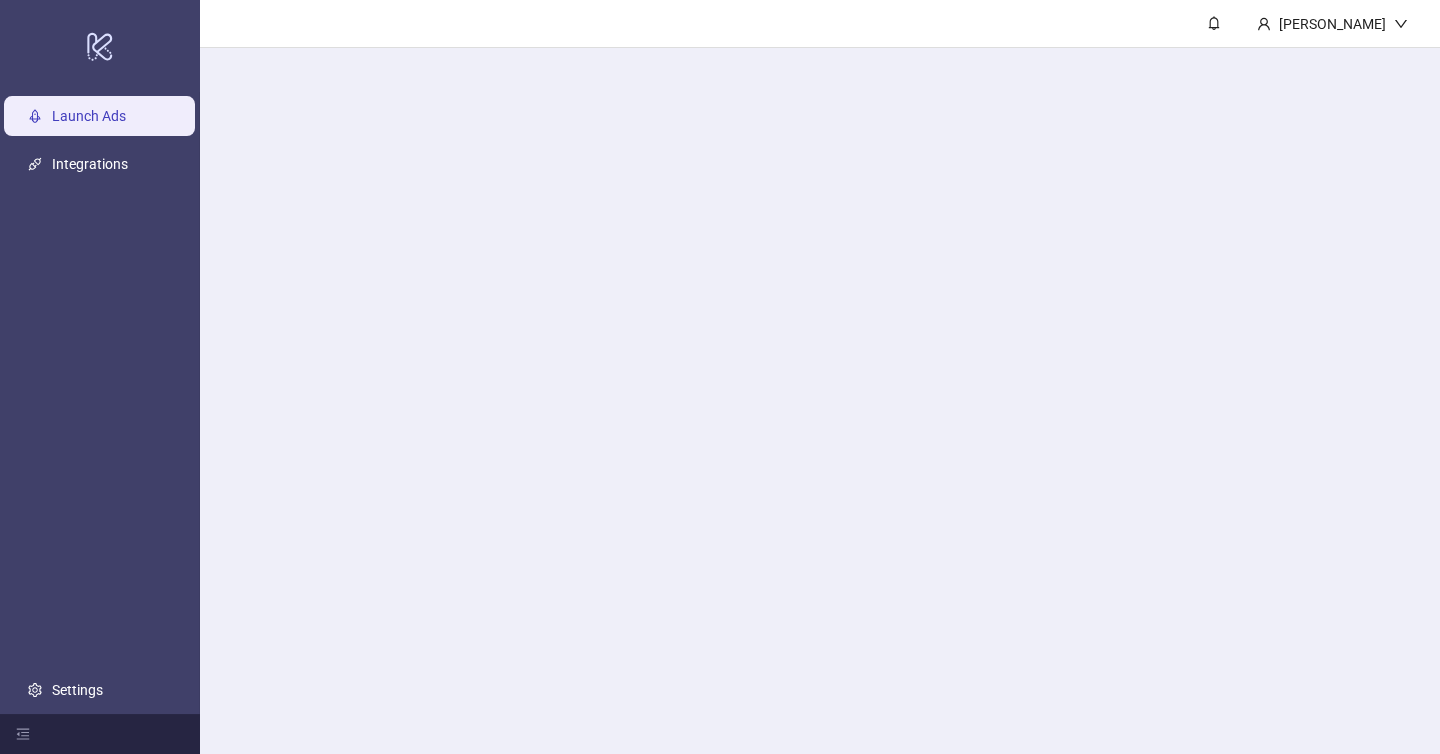 scroll, scrollTop: 0, scrollLeft: 0, axis: both 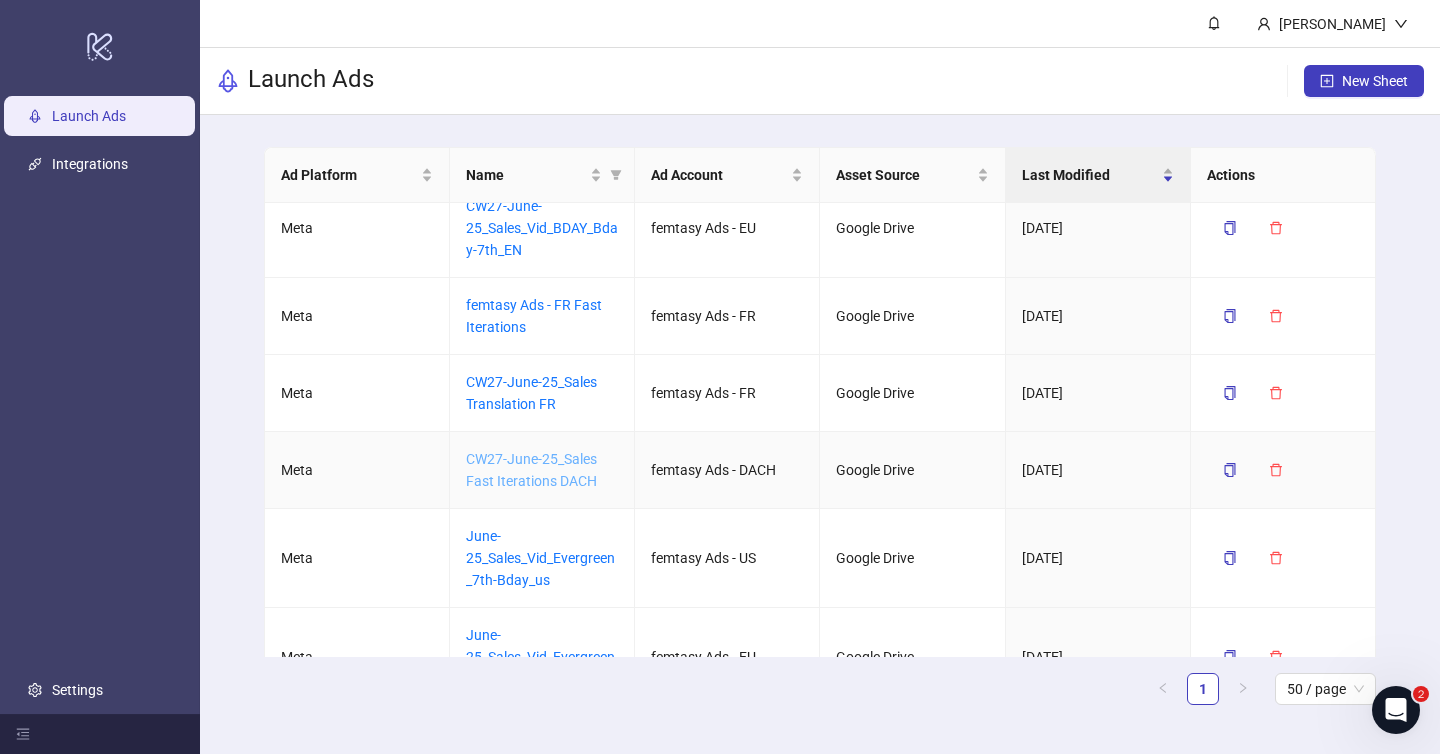 click on "CW27-June-25_Sales Fast Iterations DACH" at bounding box center [531, 470] 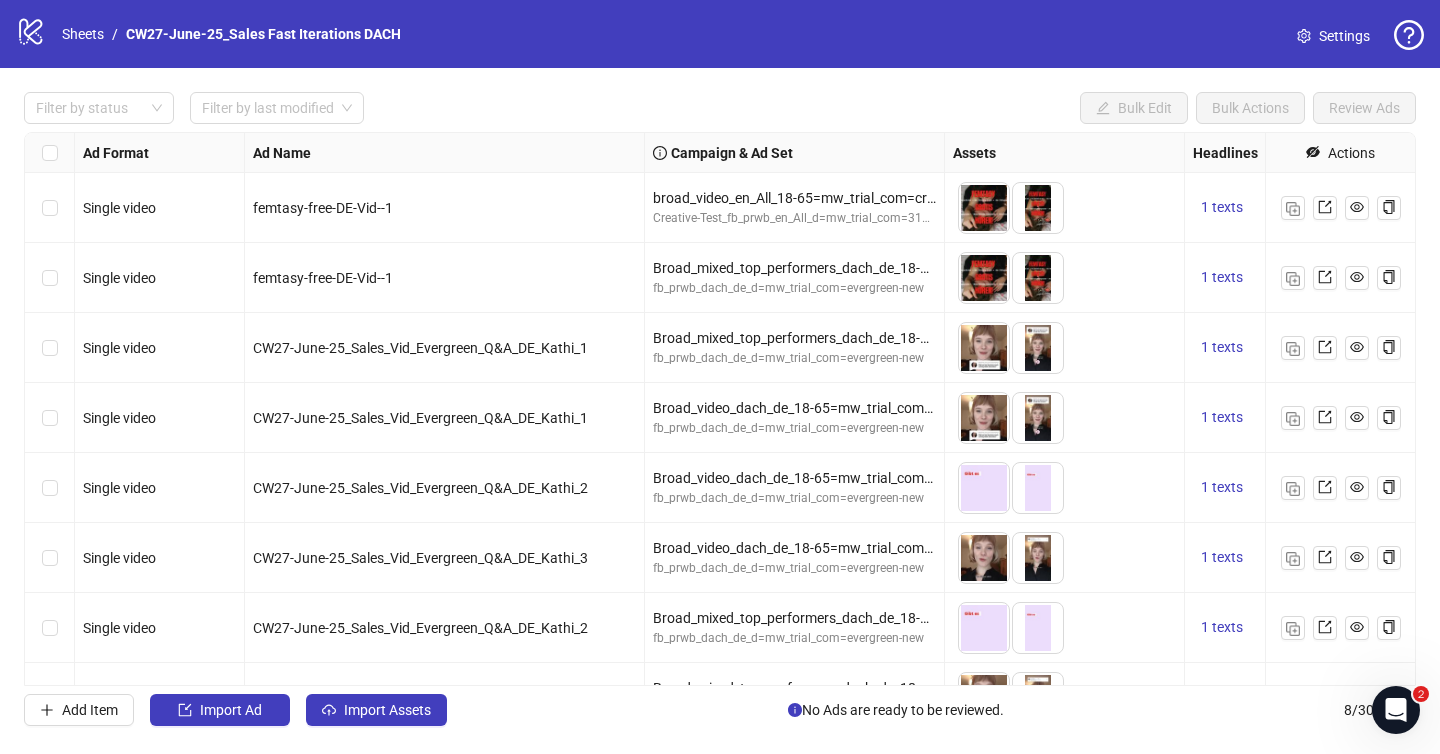 scroll, scrollTop: 48, scrollLeft: 0, axis: vertical 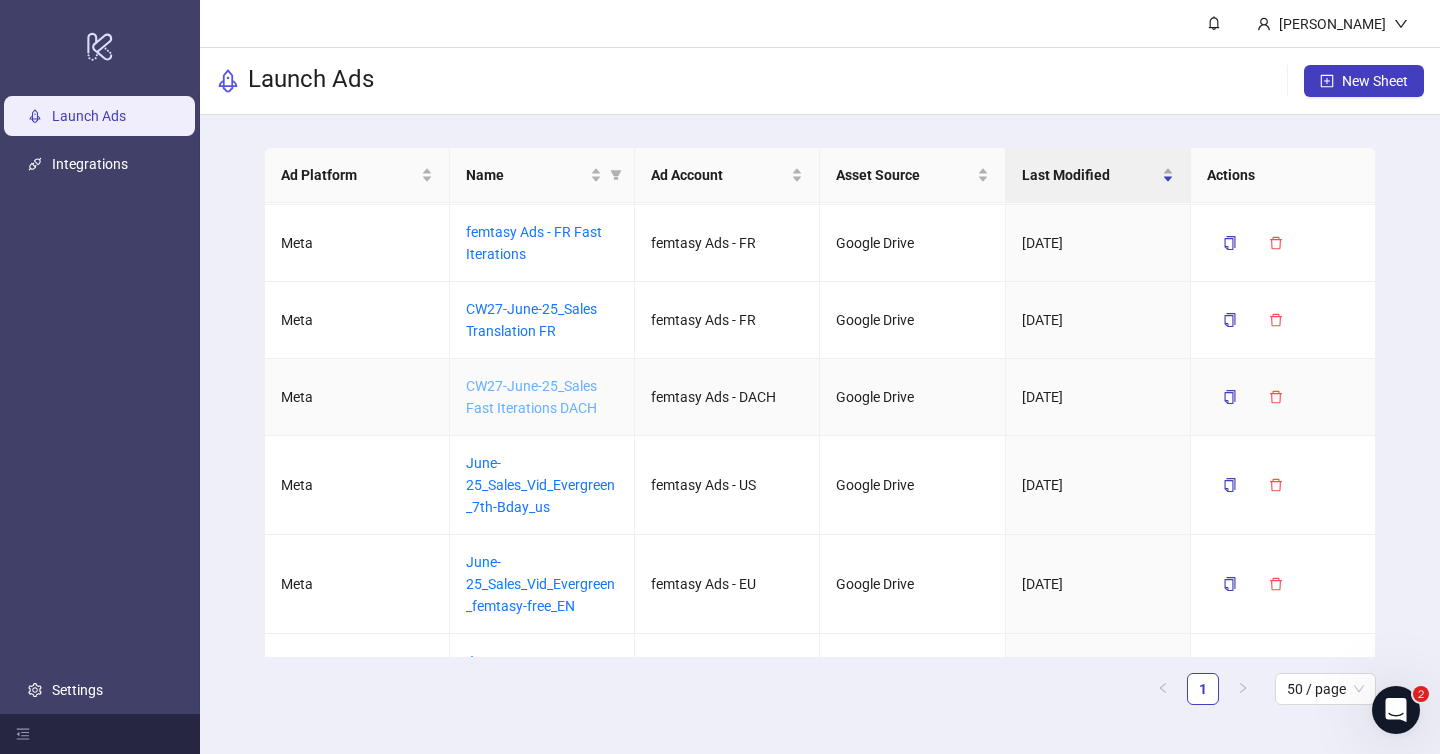 click on "CW27-June-25_Sales Fast Iterations DACH" at bounding box center [531, 397] 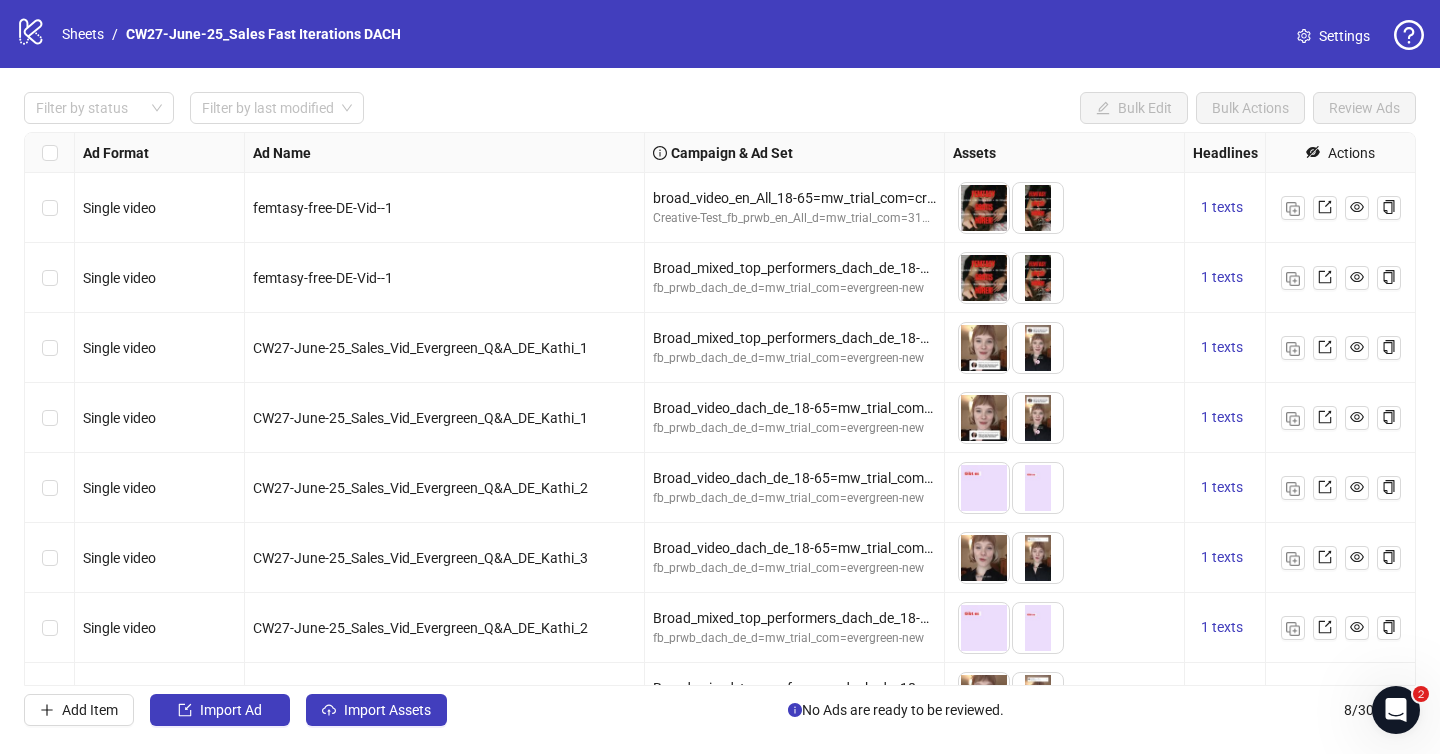 click on "Settings" at bounding box center [1333, 36] 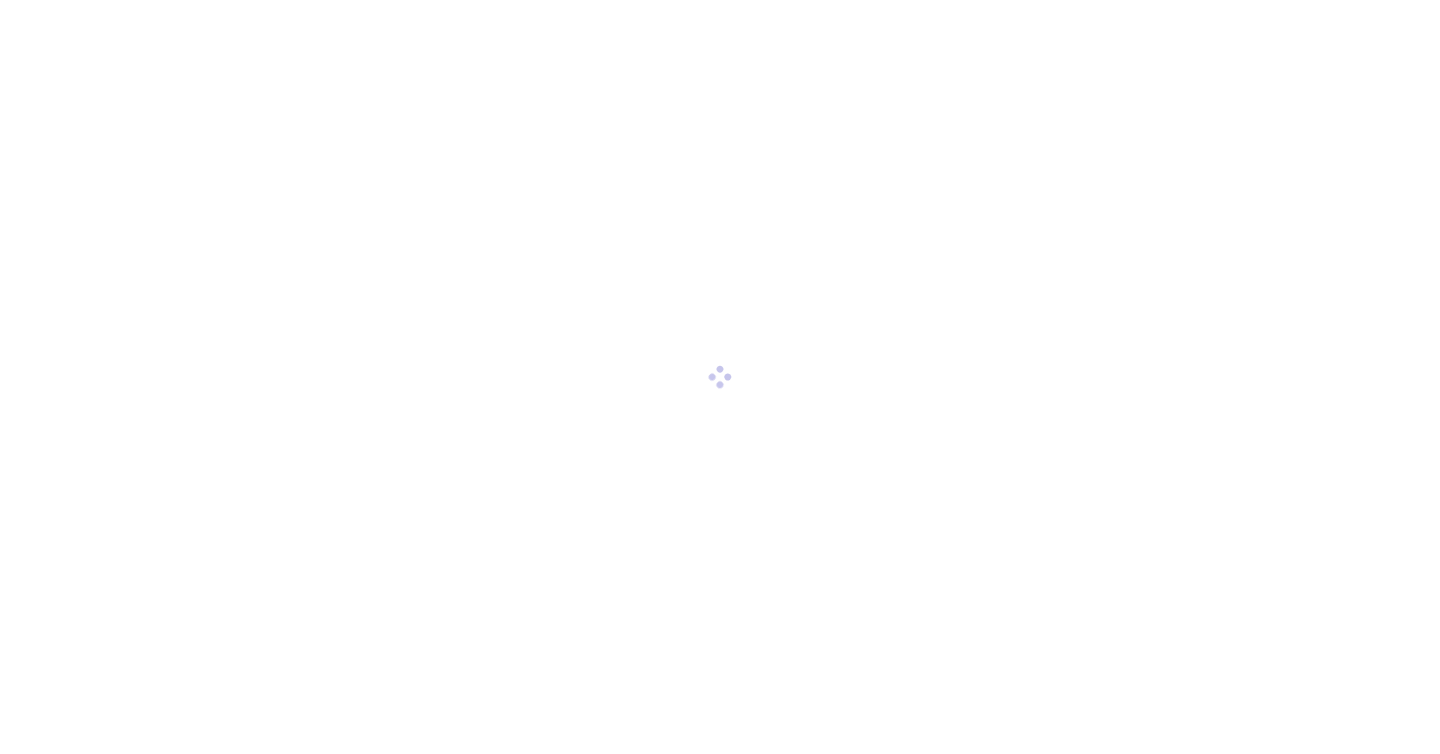 scroll, scrollTop: 0, scrollLeft: 0, axis: both 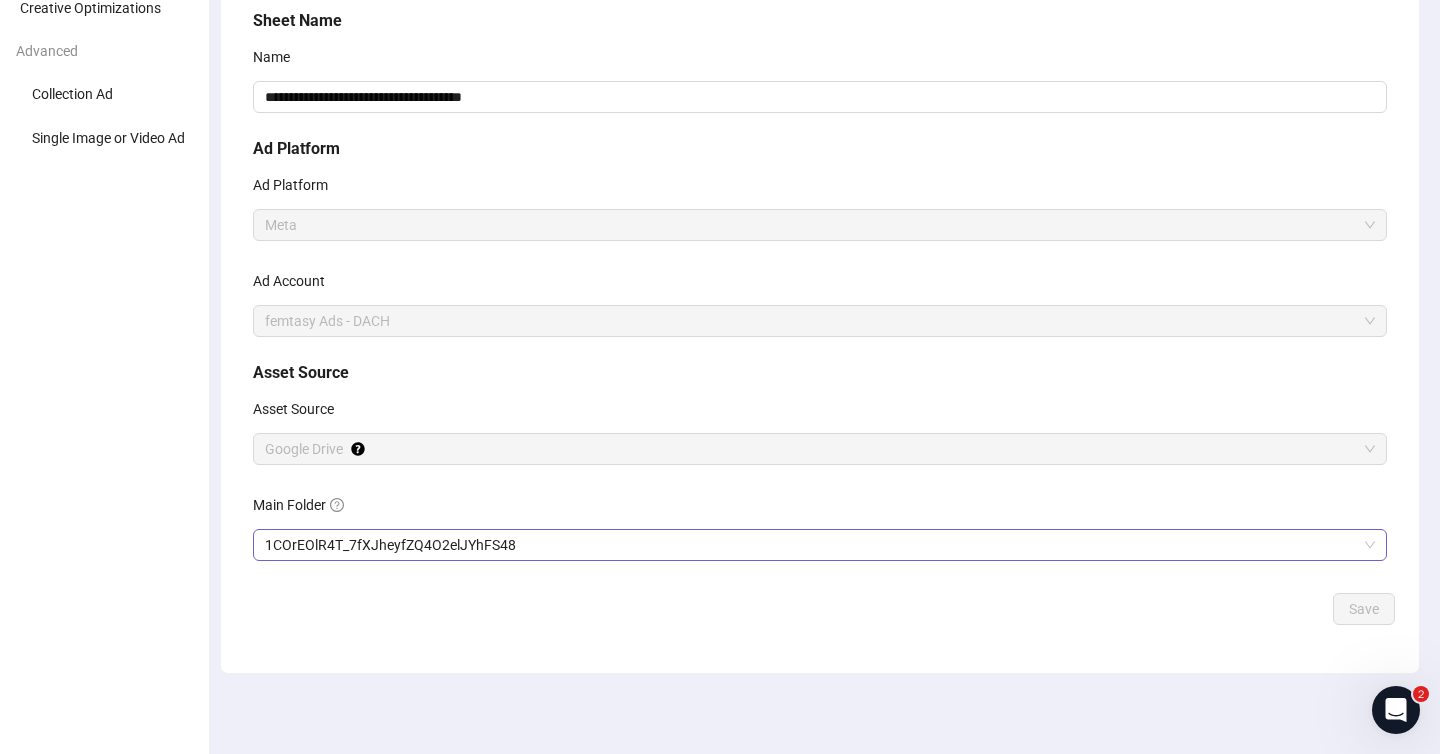 click on "1COrEOlR4T_7fXJheyfZQ4O2elJYhFS48" at bounding box center [820, 545] 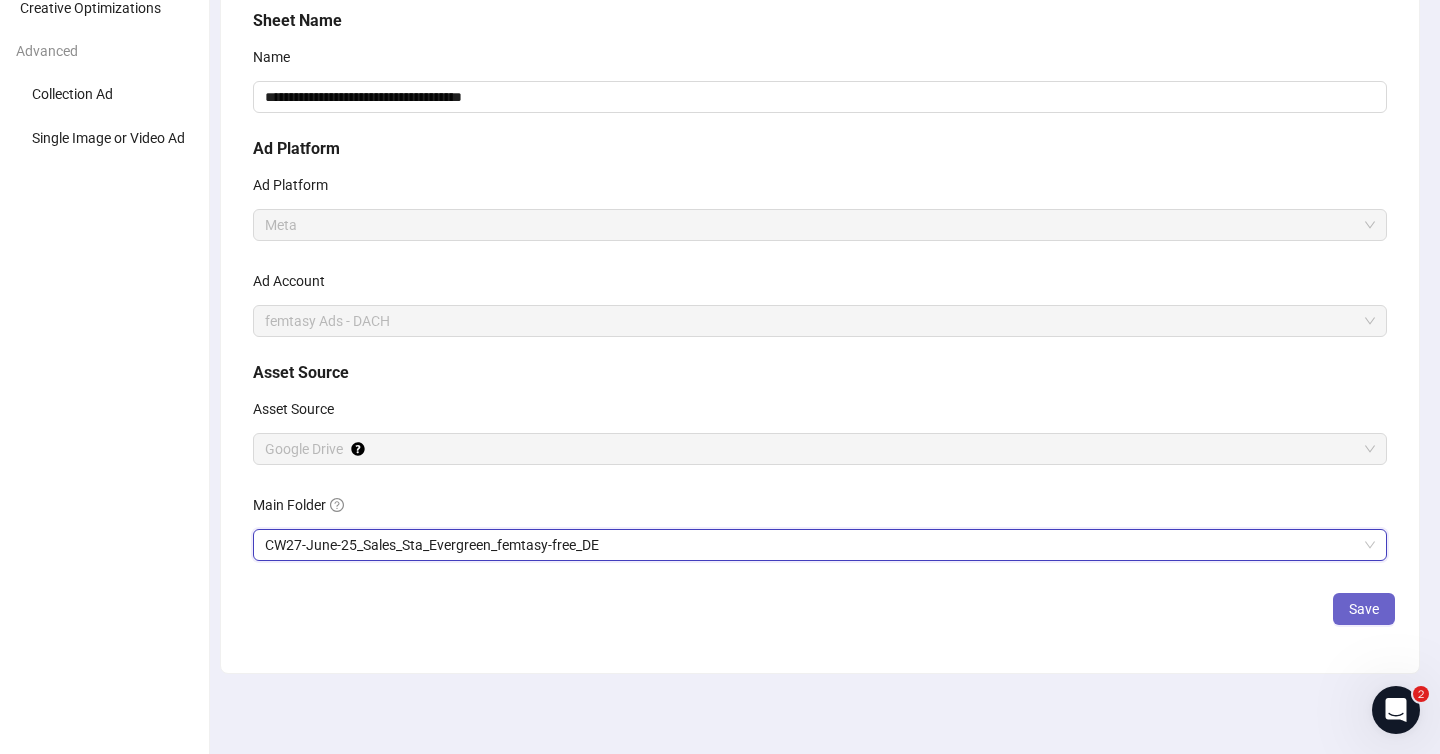 click on "Save" at bounding box center [1364, 609] 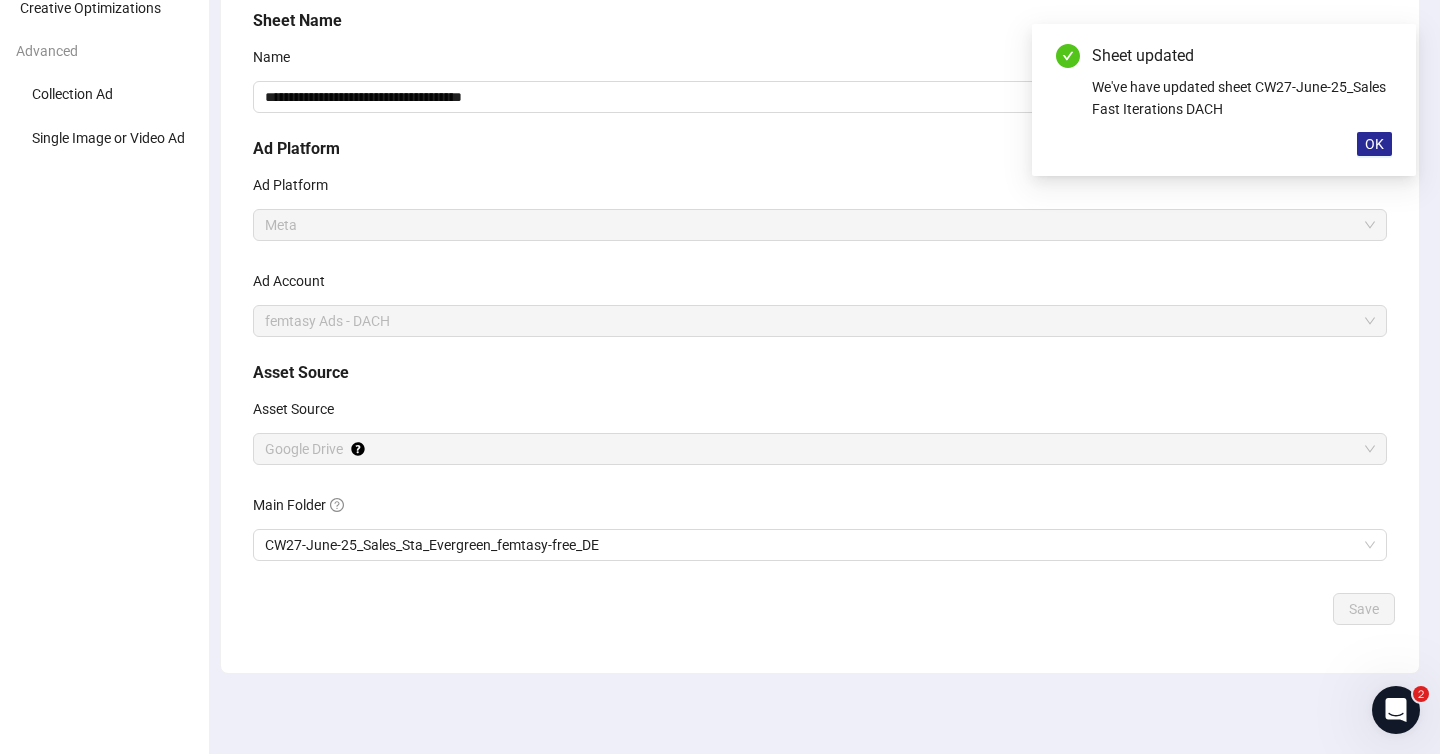 click on "OK" at bounding box center (1374, 144) 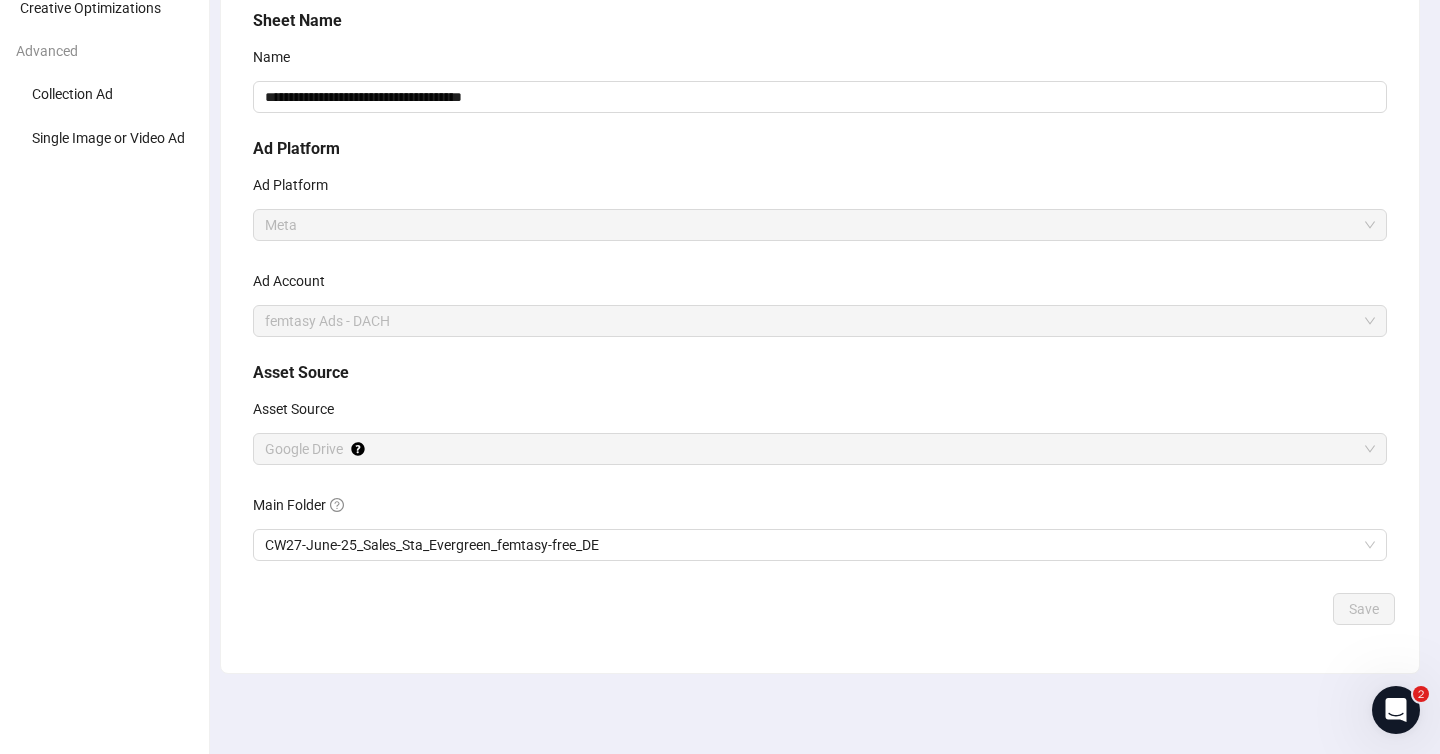 scroll, scrollTop: 0, scrollLeft: 0, axis: both 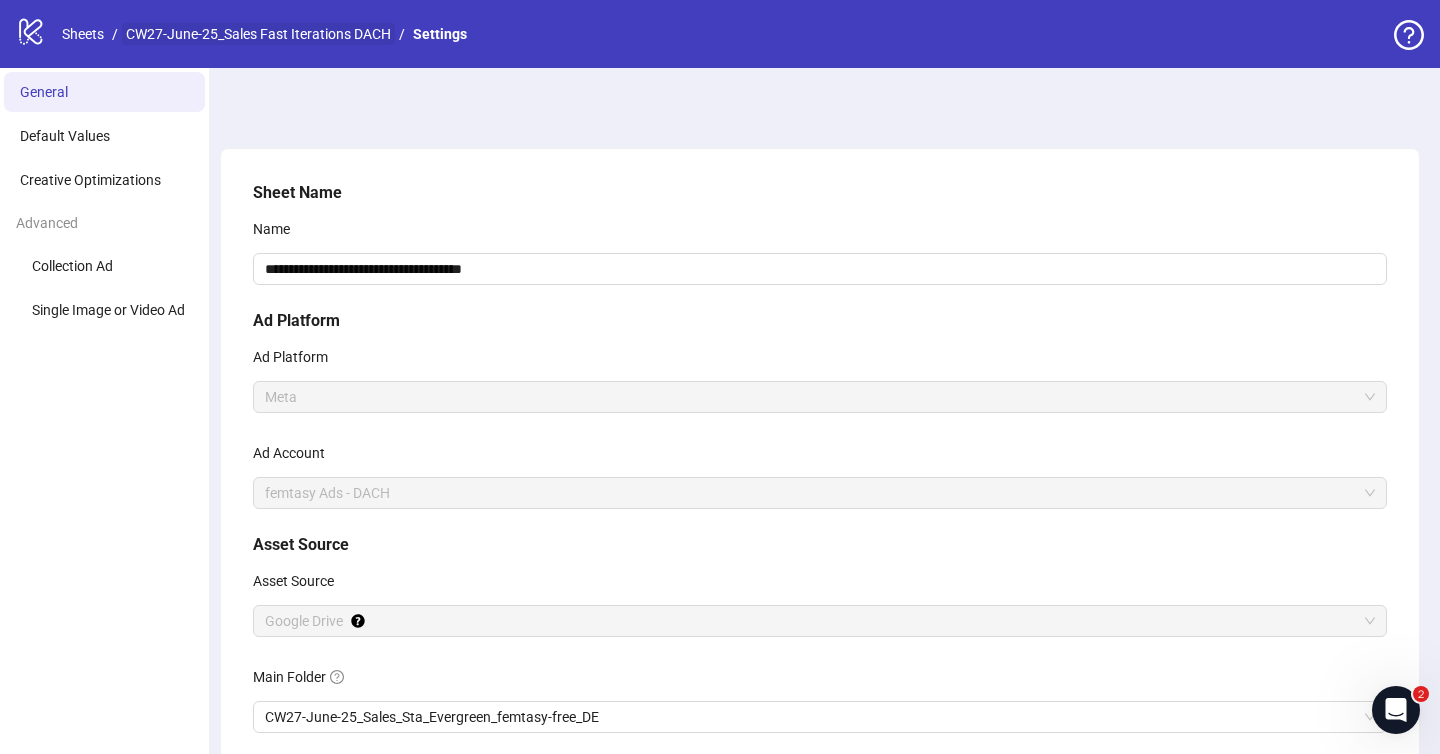 click on "CW27-June-25_Sales Fast Iterations DACH" at bounding box center [258, 34] 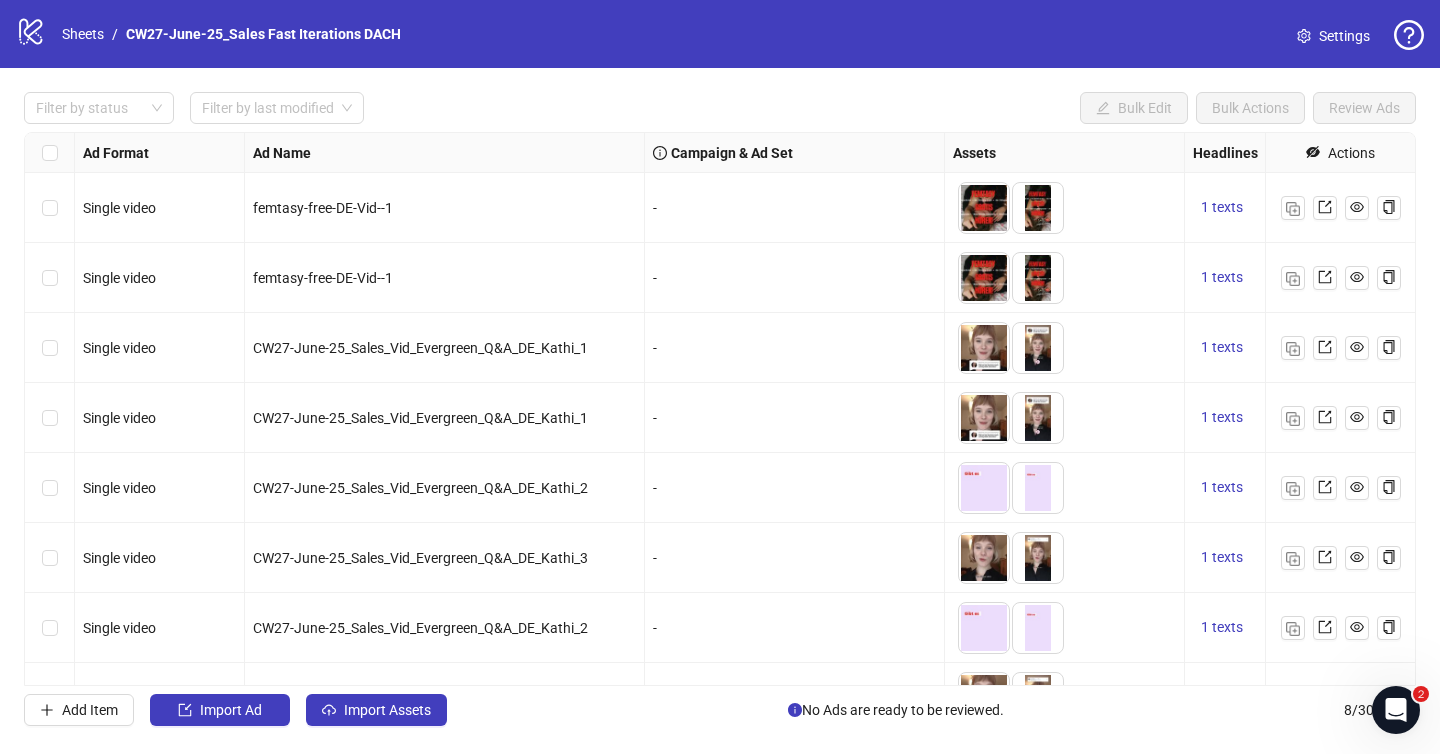 scroll, scrollTop: 48, scrollLeft: 0, axis: vertical 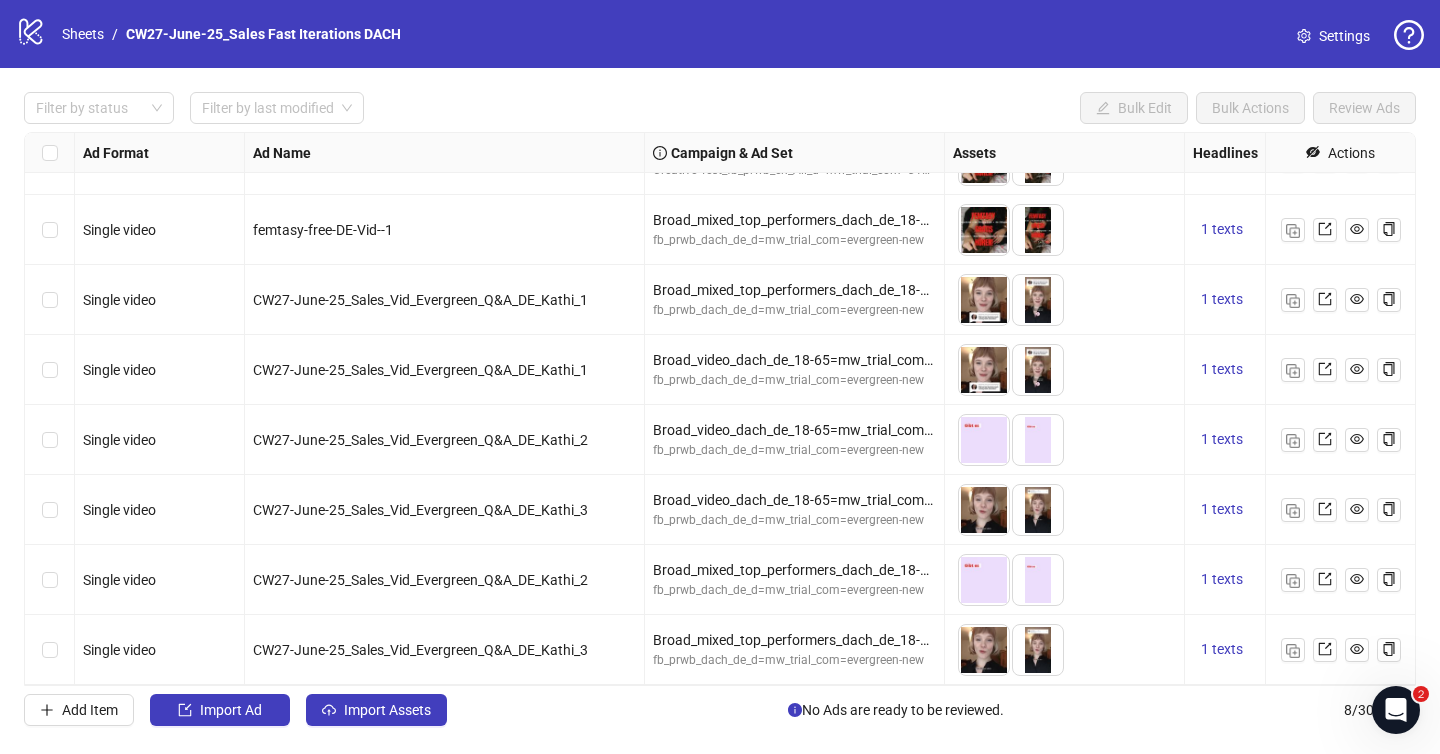 click at bounding box center (50, 650) 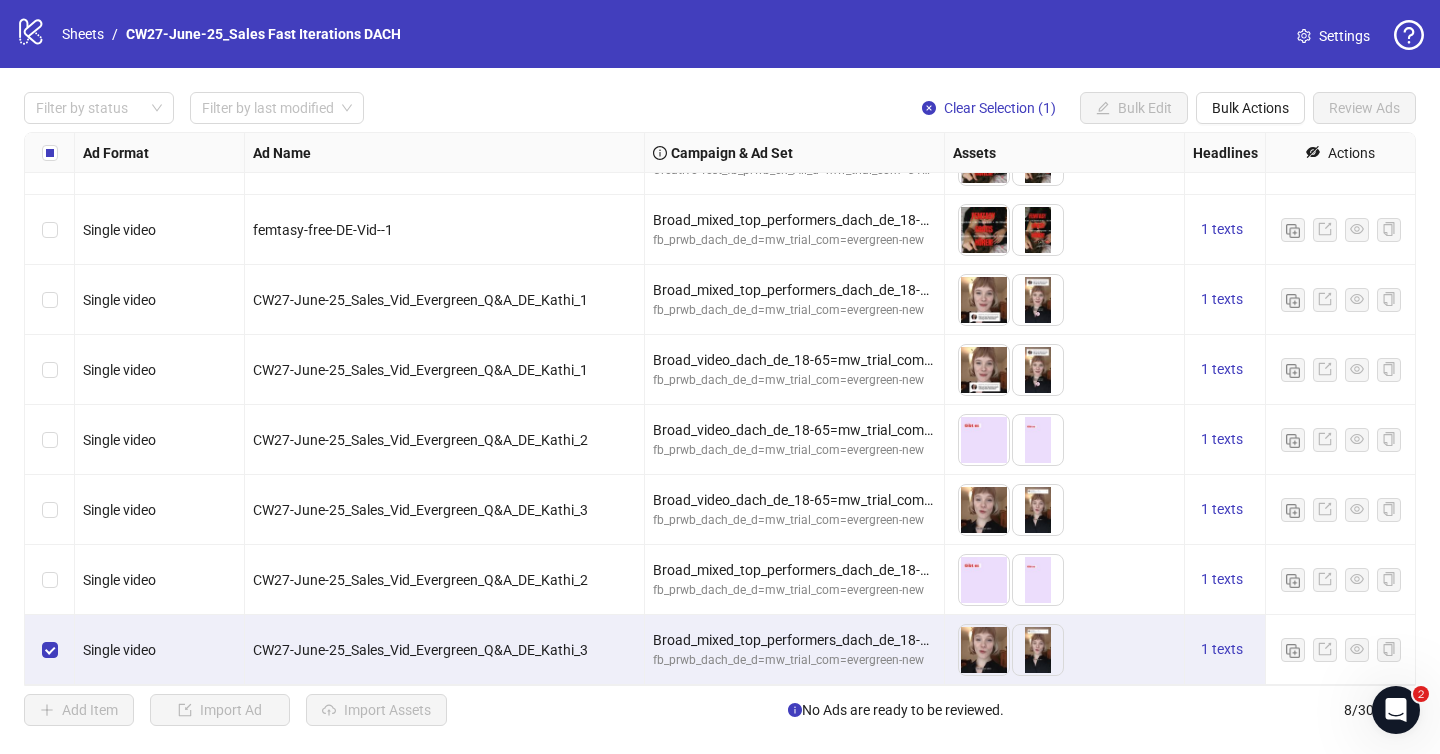 click at bounding box center [50, 650] 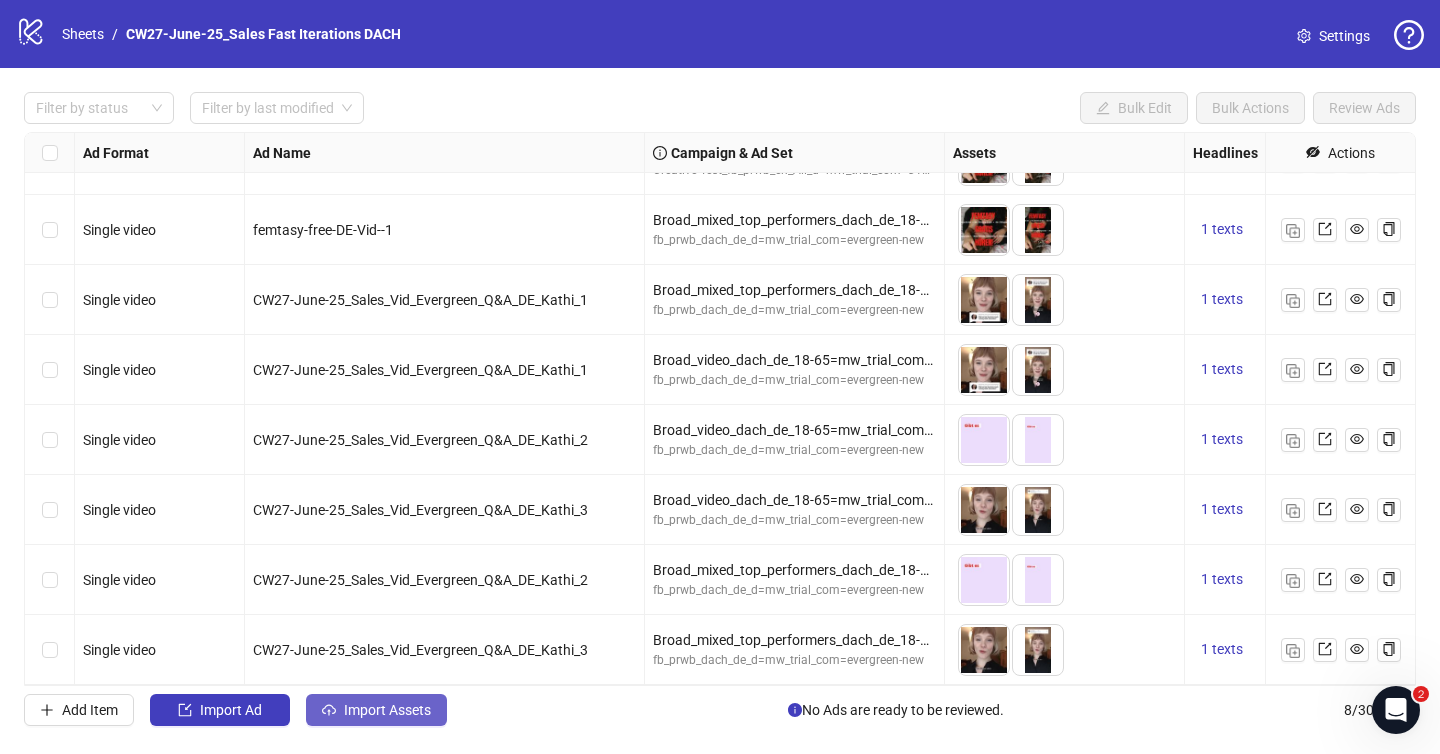 click on "Import Assets" at bounding box center (387, 710) 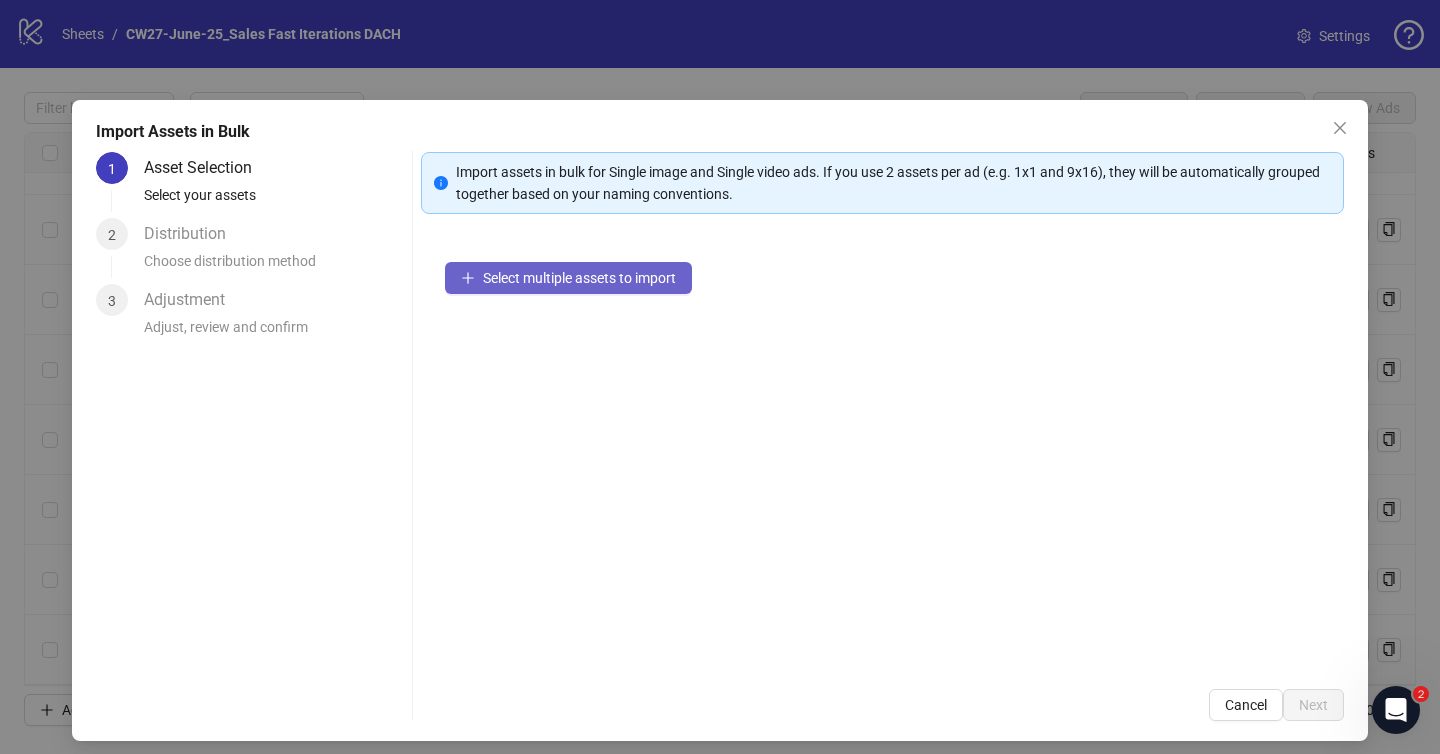 click on "Select multiple assets to import" at bounding box center (568, 278) 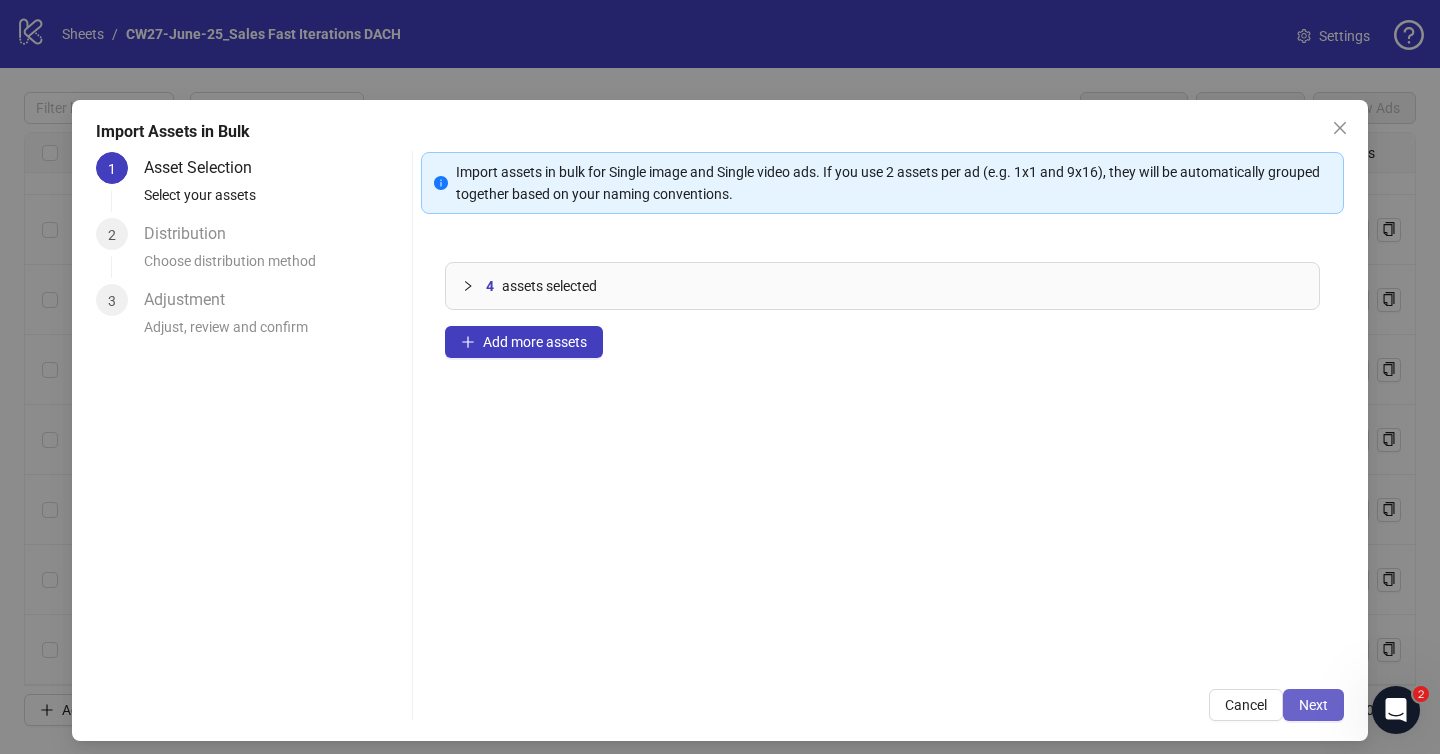 click on "Next" at bounding box center [1313, 705] 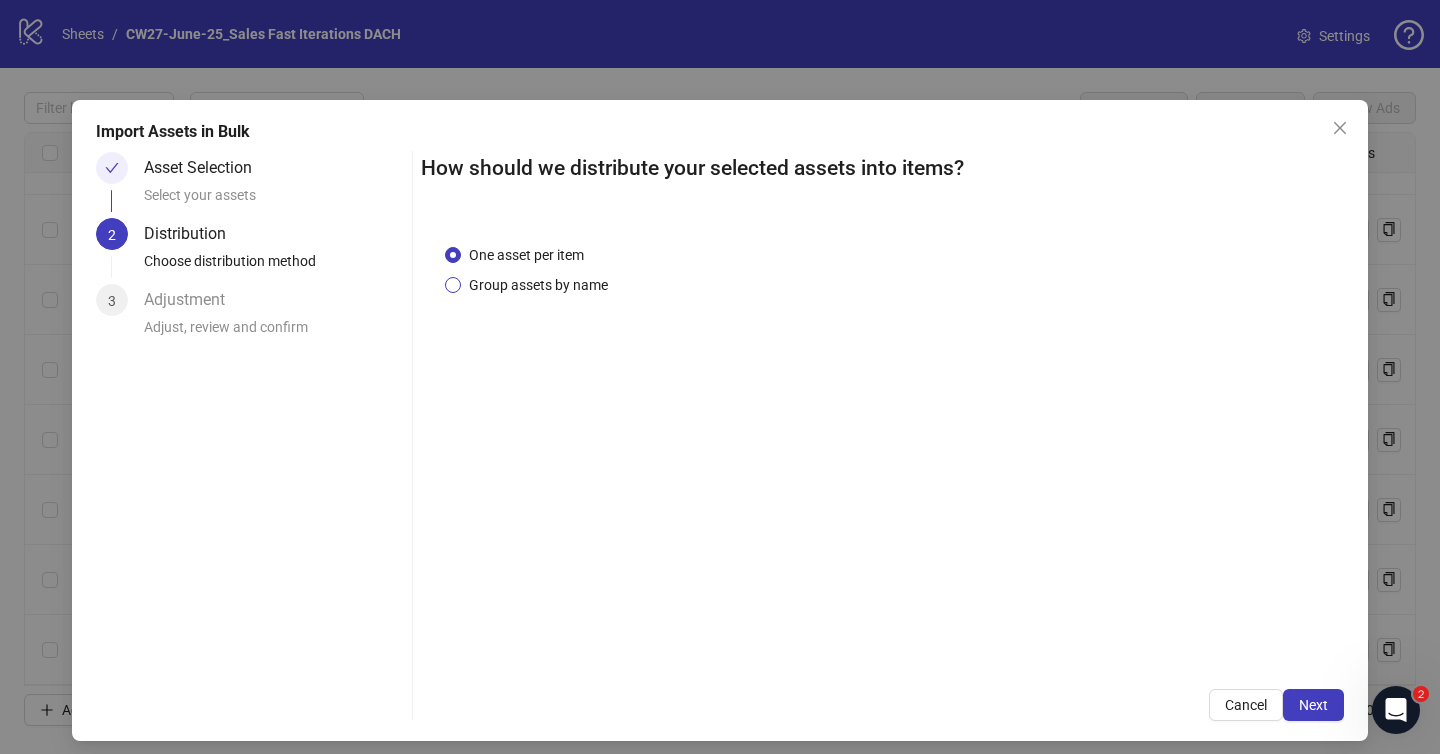 click on "Group assets by name" at bounding box center [538, 285] 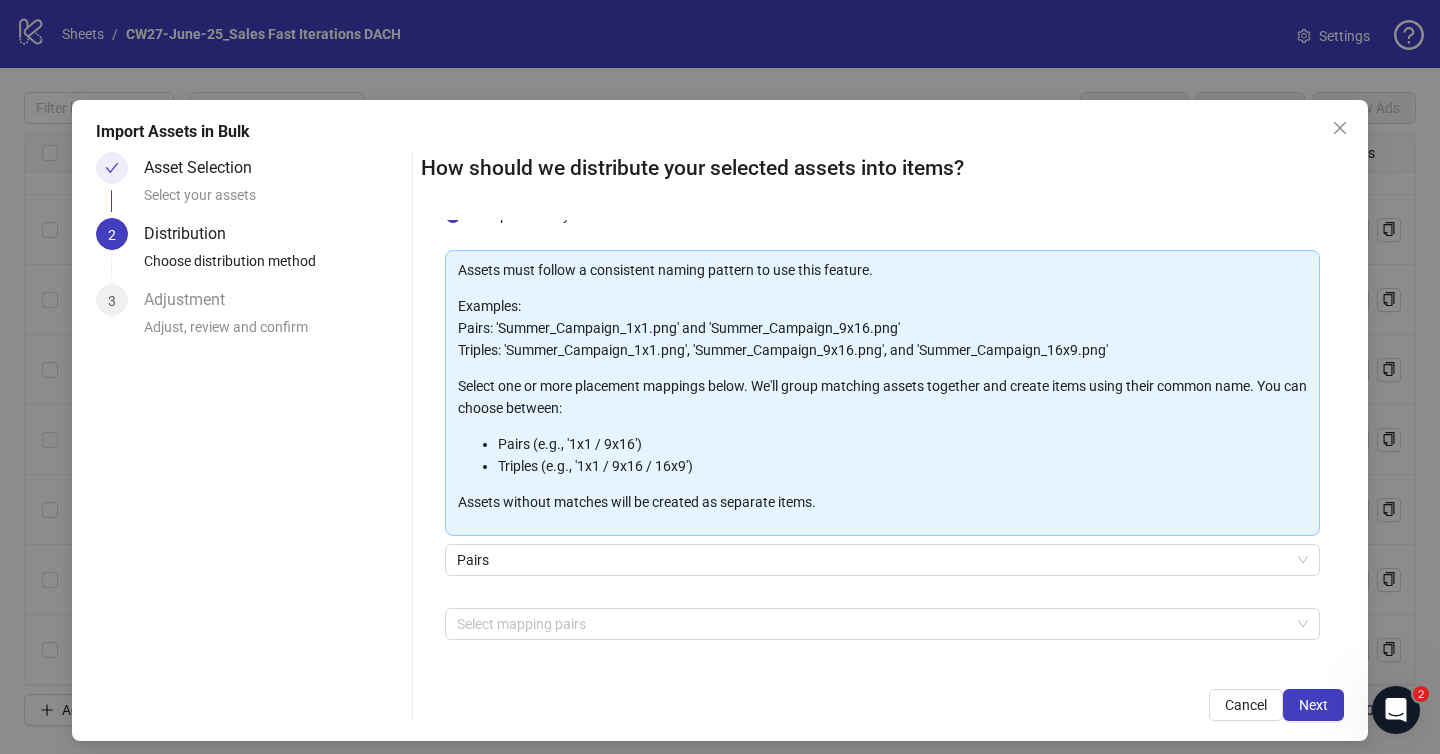 scroll, scrollTop: 141, scrollLeft: 0, axis: vertical 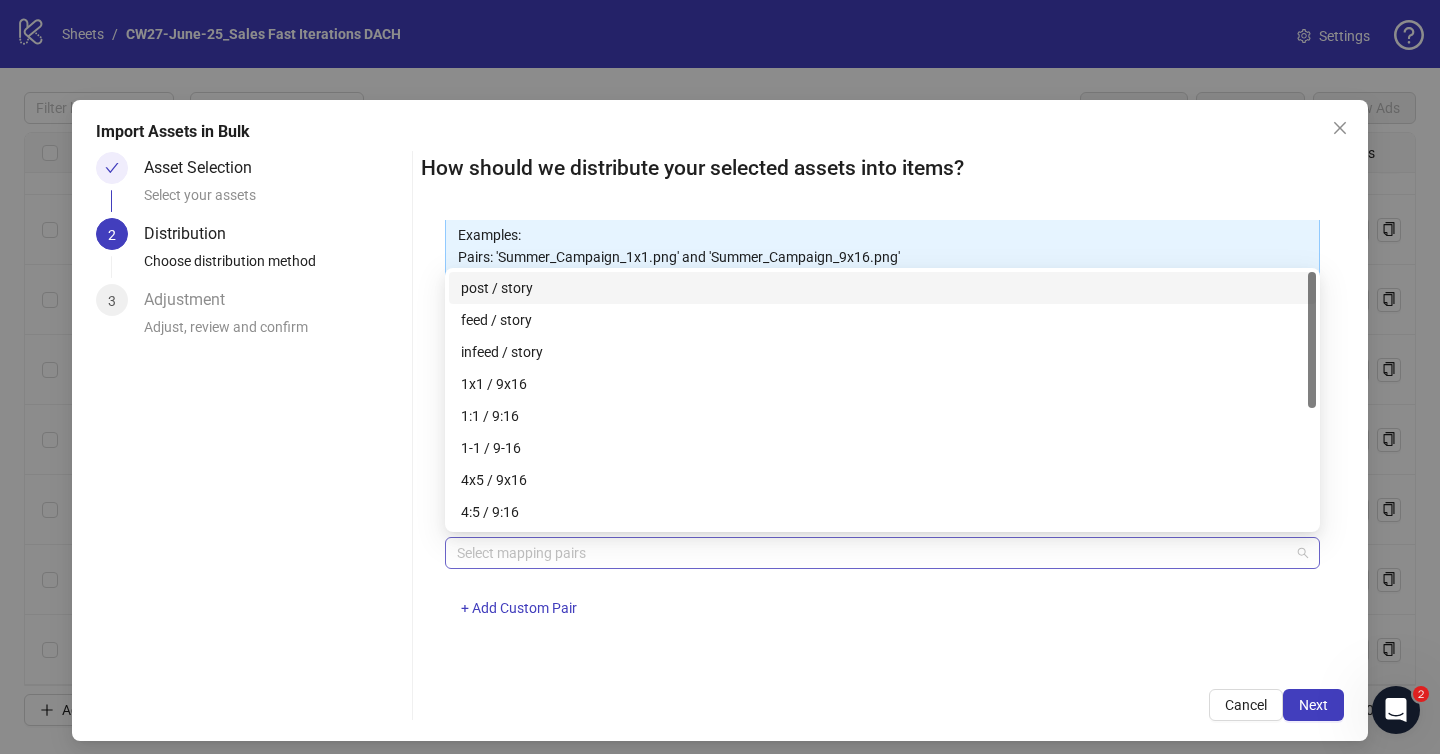 click at bounding box center (872, 553) 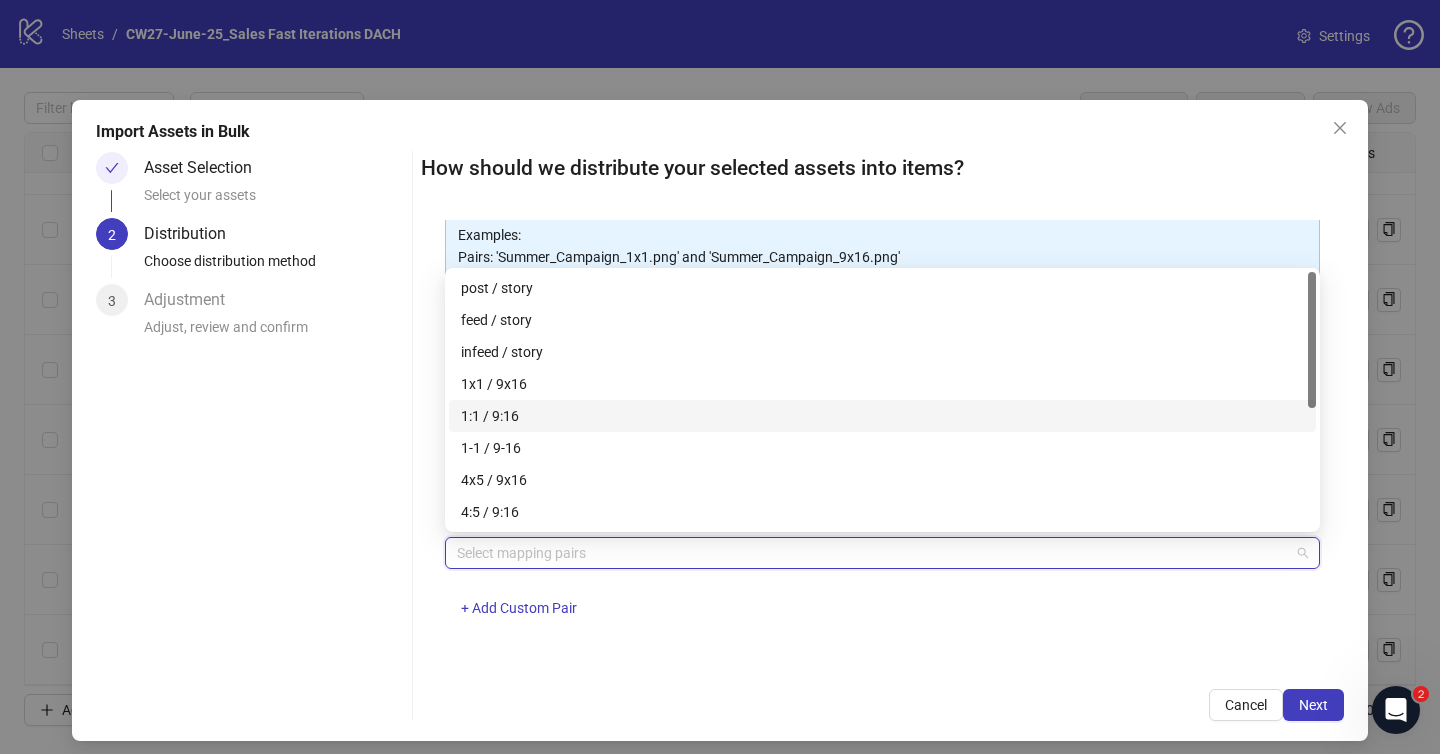 click on "1:1 / 9:16" at bounding box center (882, 416) 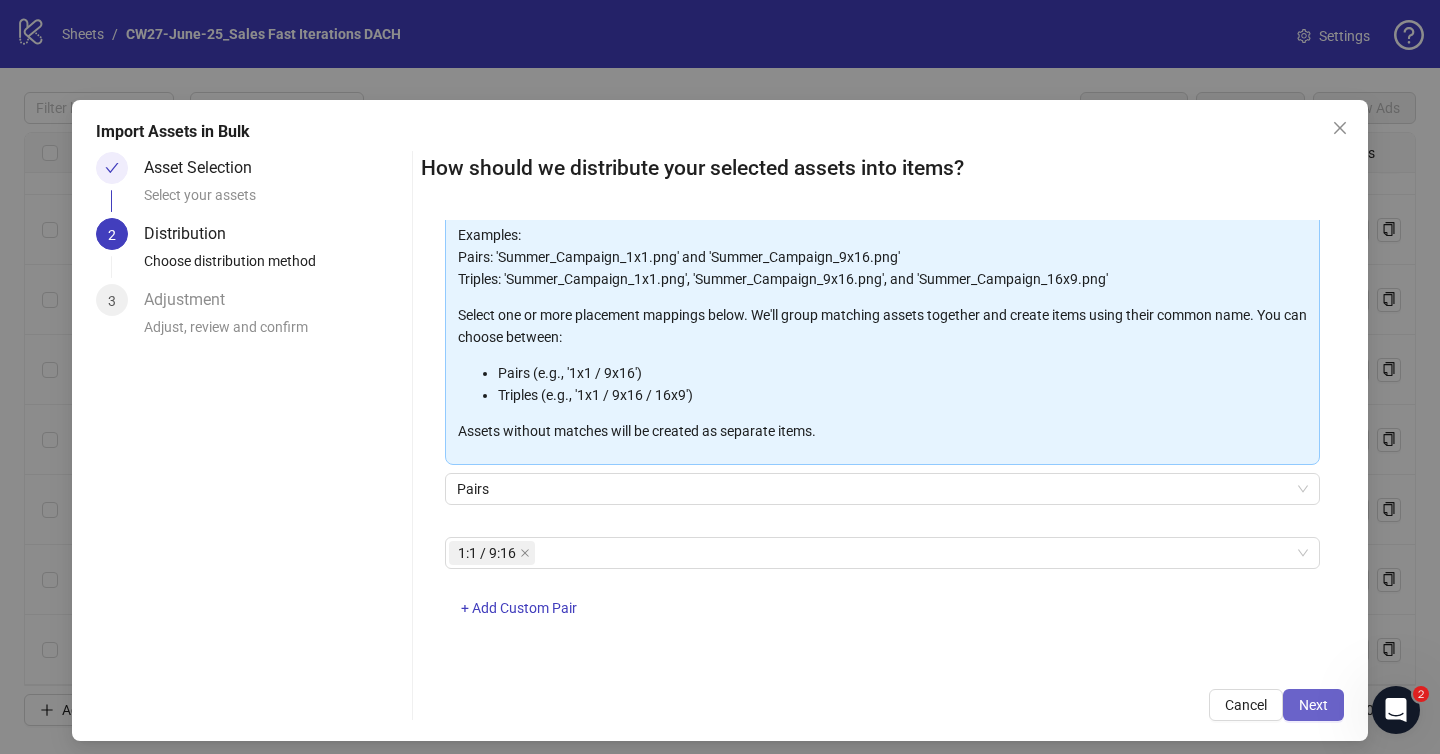 click on "Next" at bounding box center (1313, 705) 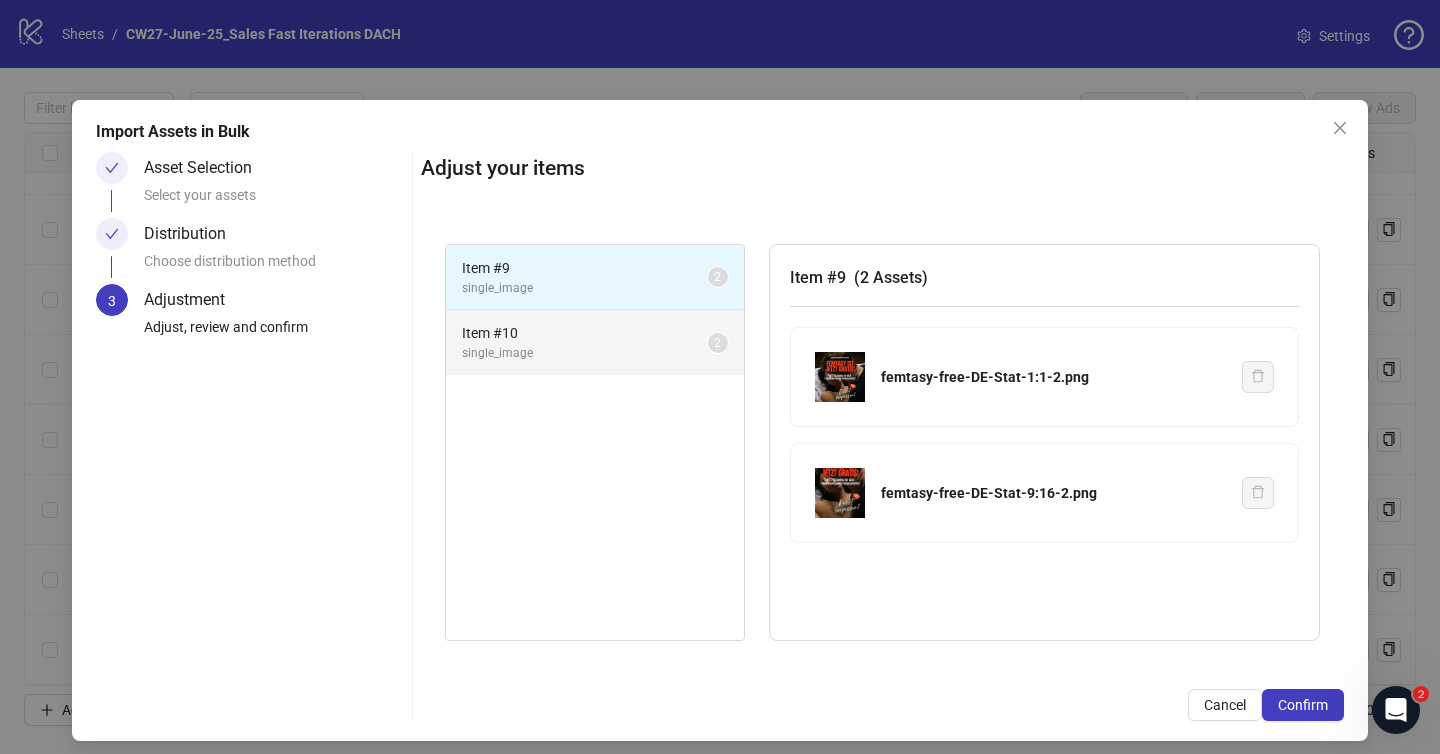 click on "single_image" at bounding box center [585, 353] 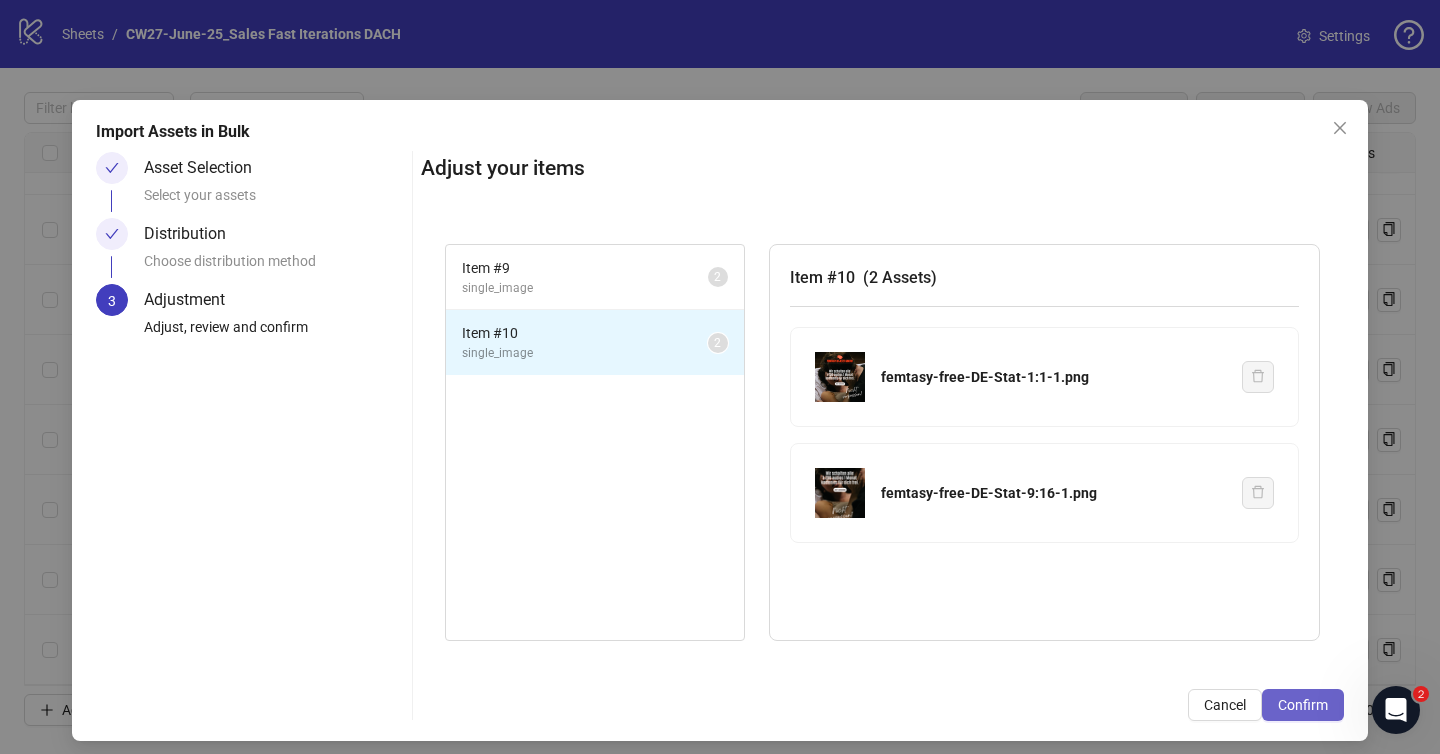 click on "Confirm" at bounding box center (1303, 705) 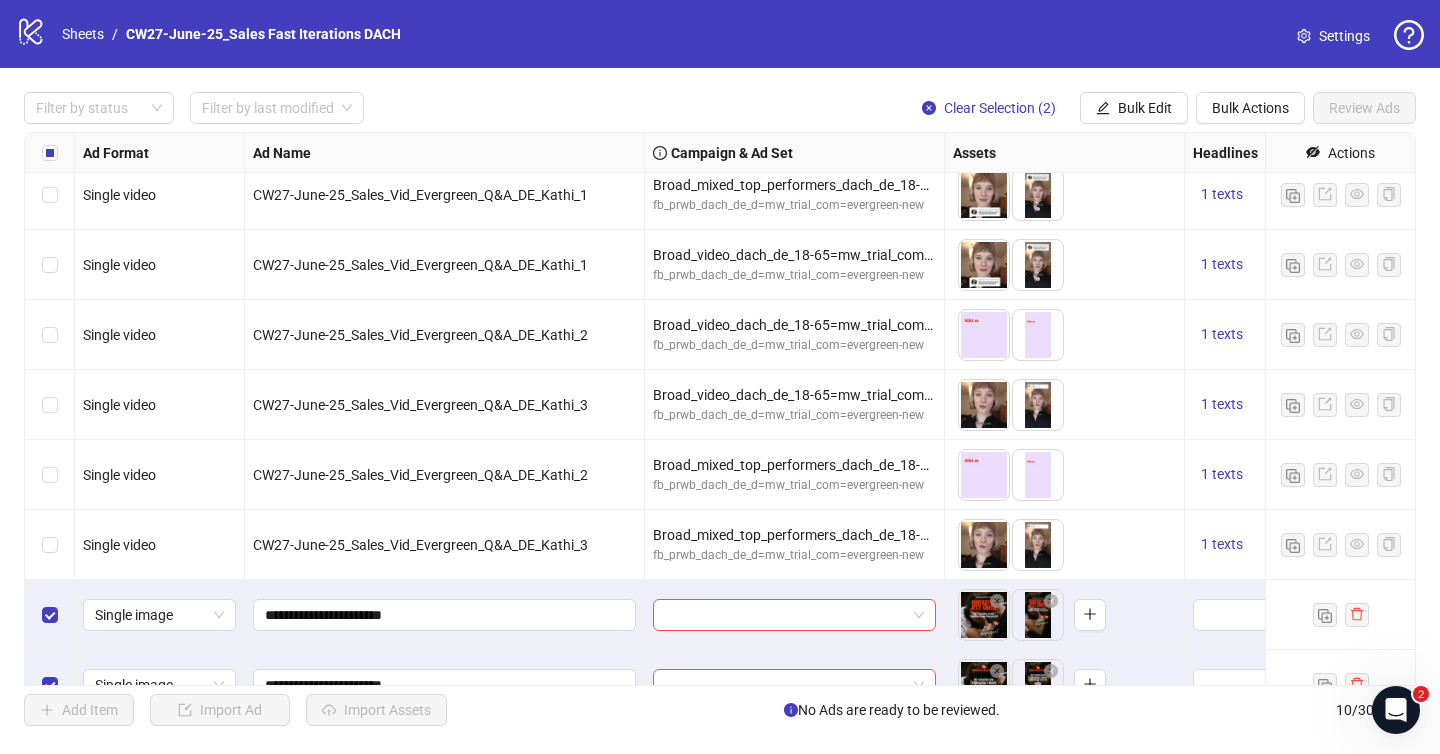 scroll, scrollTop: 188, scrollLeft: 0, axis: vertical 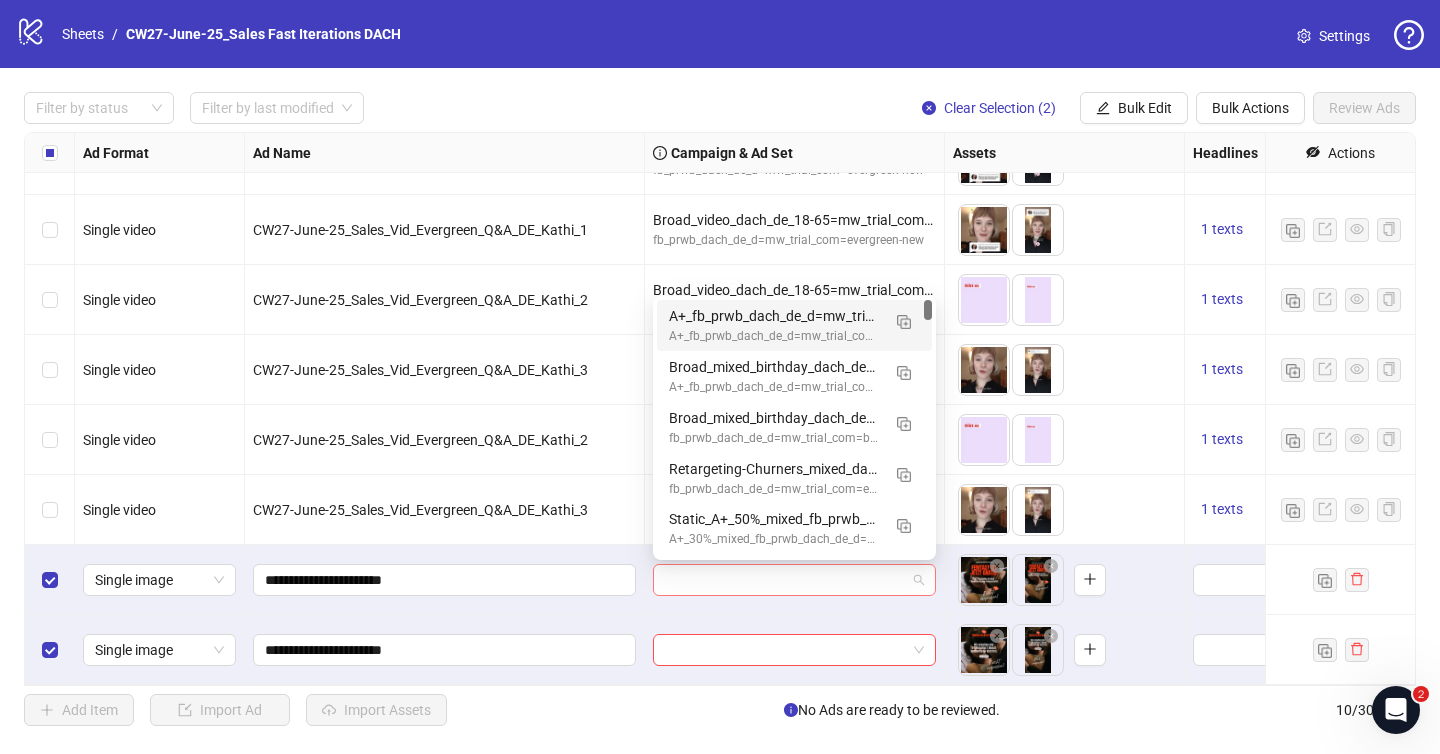 click at bounding box center [794, 580] 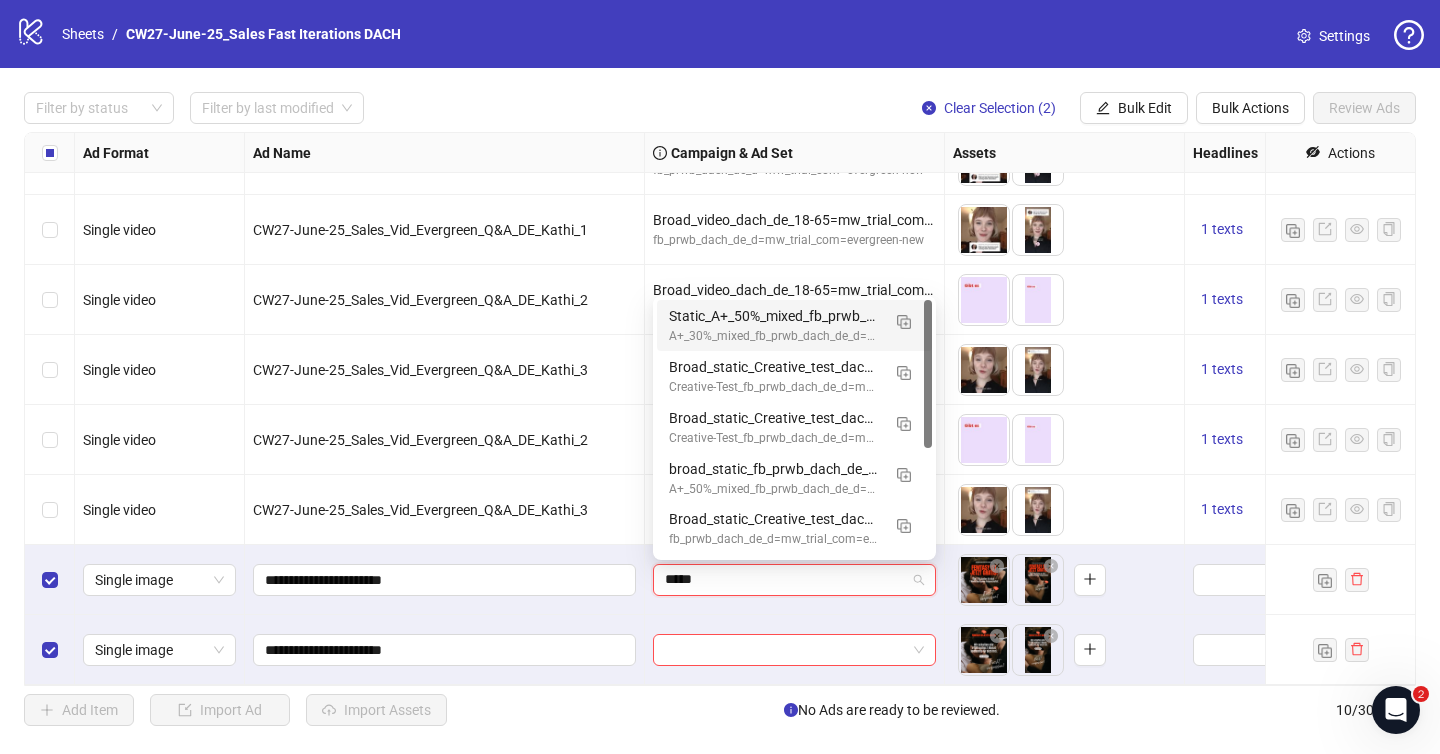 type on "******" 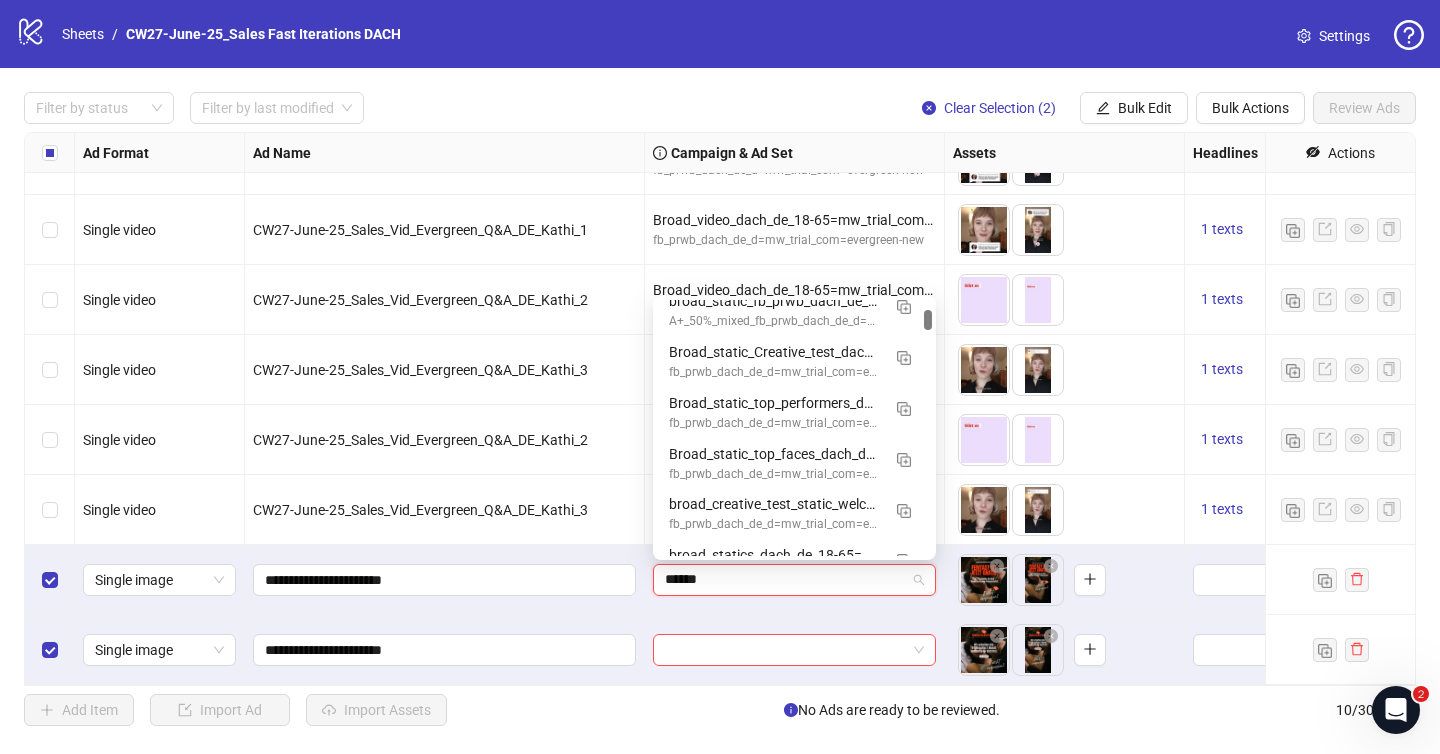 scroll, scrollTop: 173, scrollLeft: 0, axis: vertical 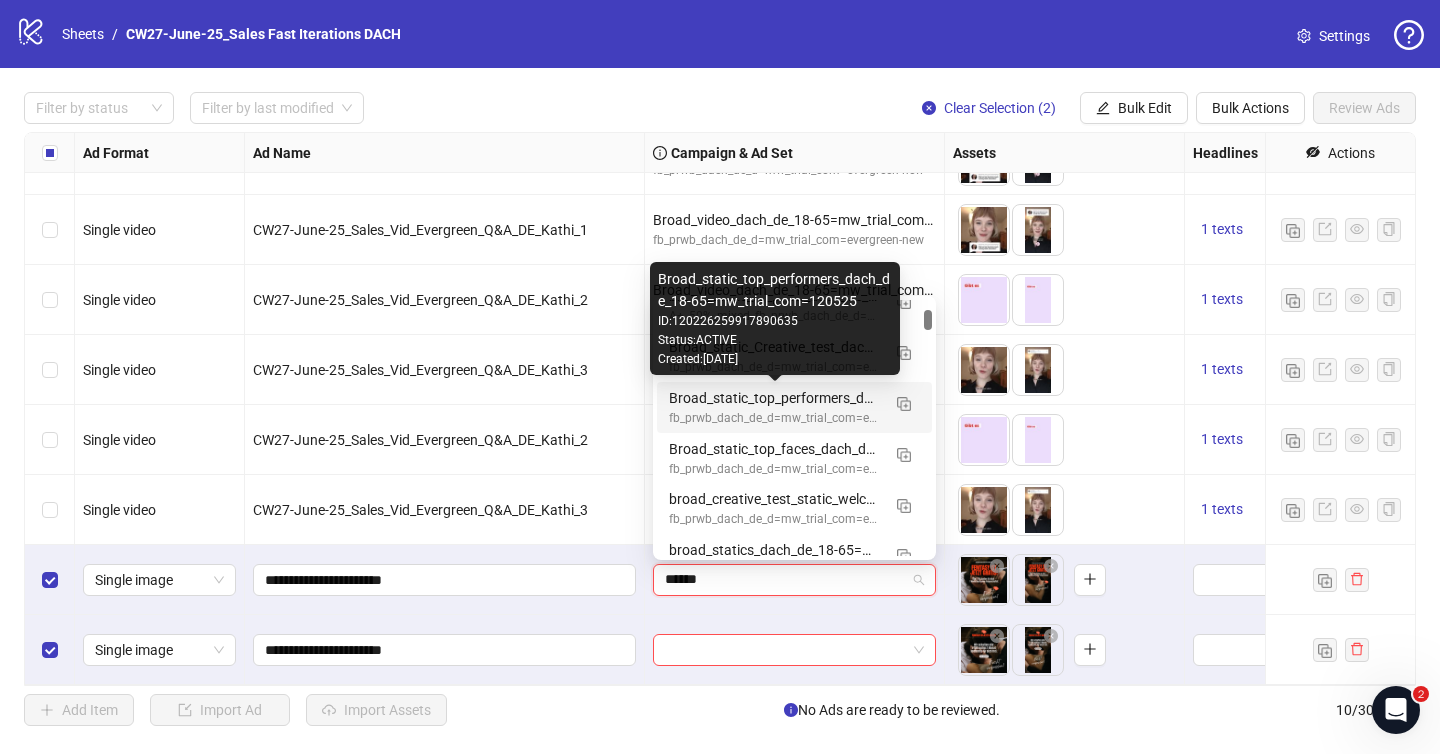 click on "Broad_static_top_performers_dach_de_18-65=mw_trial_com=120525" at bounding box center (774, 398) 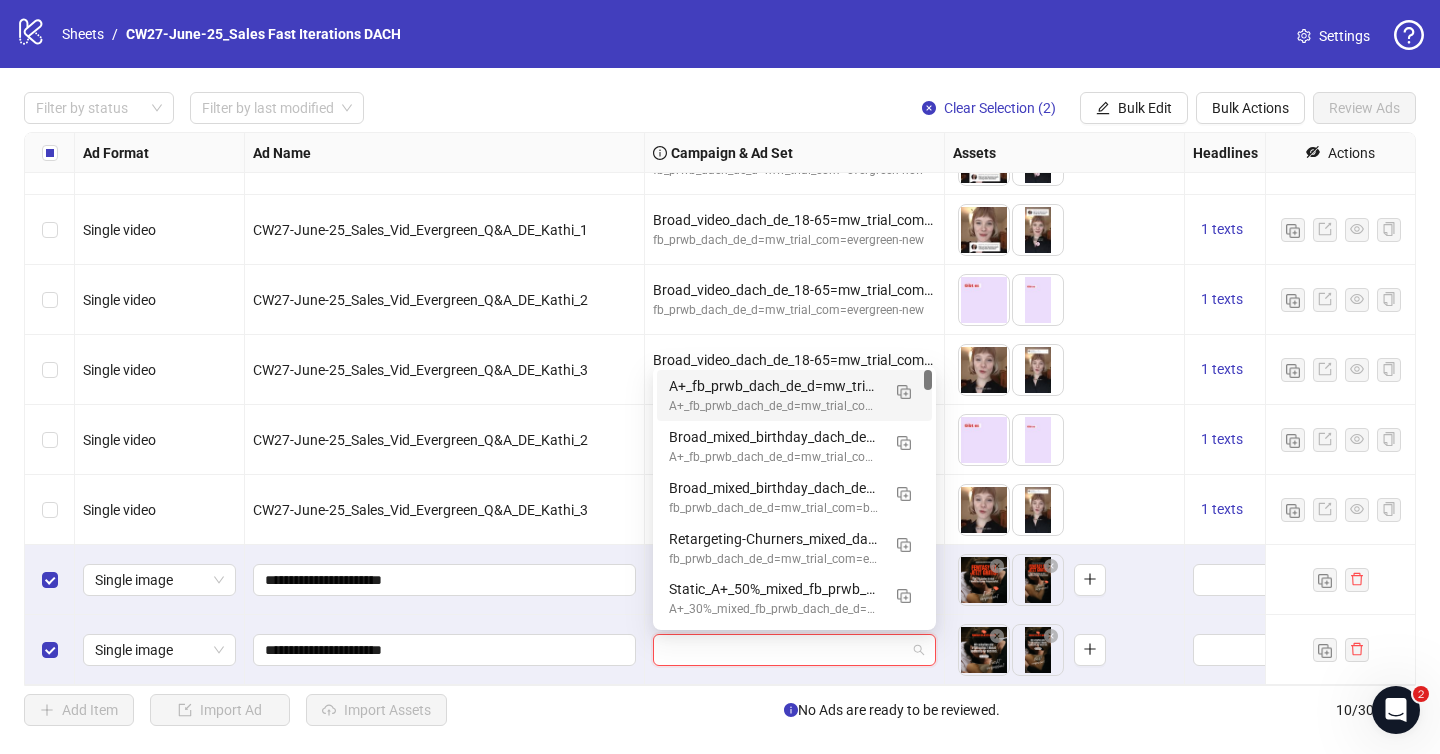 click at bounding box center (785, 650) 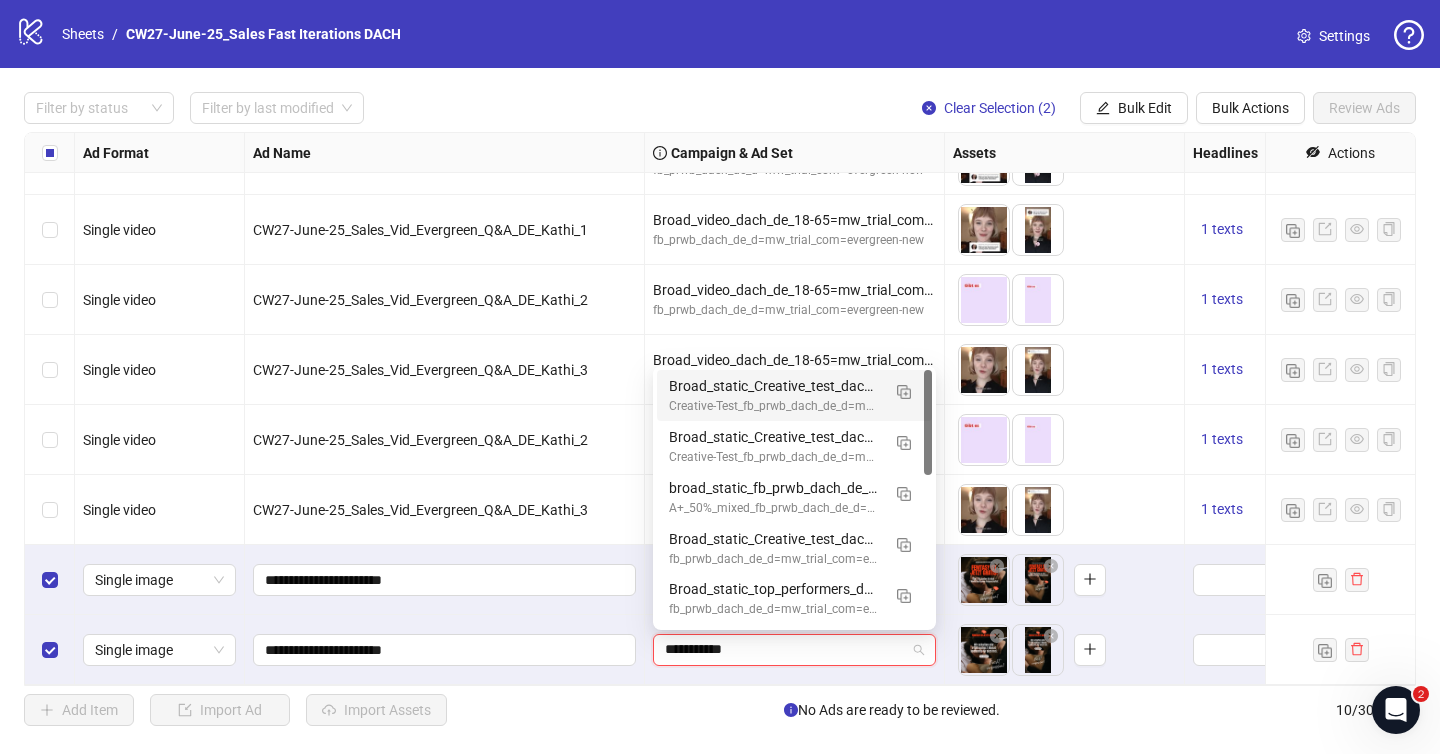 type on "**********" 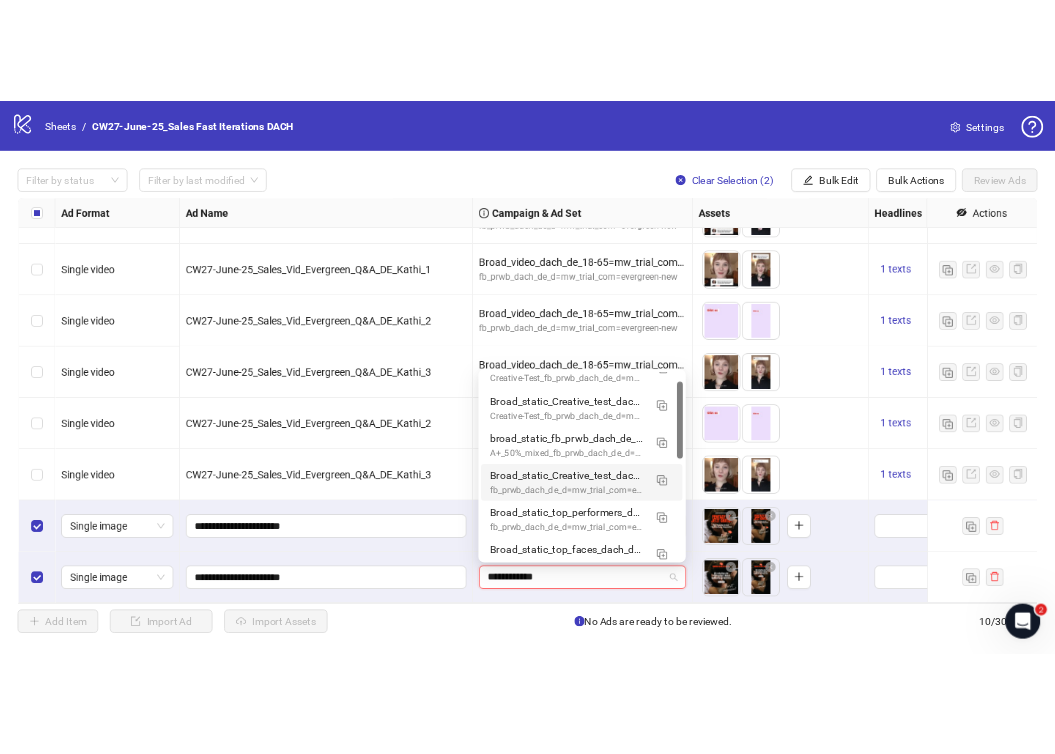 scroll, scrollTop: 38, scrollLeft: 0, axis: vertical 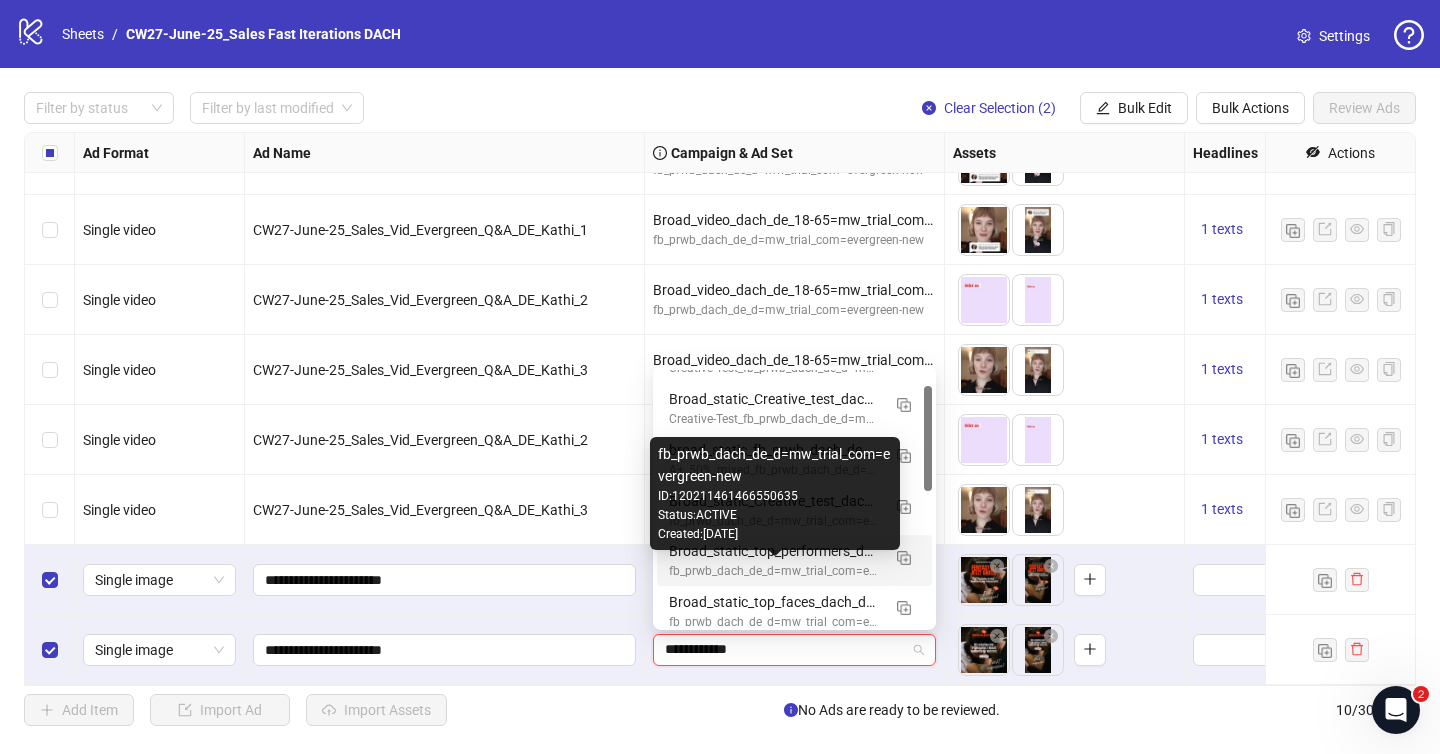 click on "fb_prwb_dach_de_d=mw_trial_com=evergreen-new" at bounding box center [774, 571] 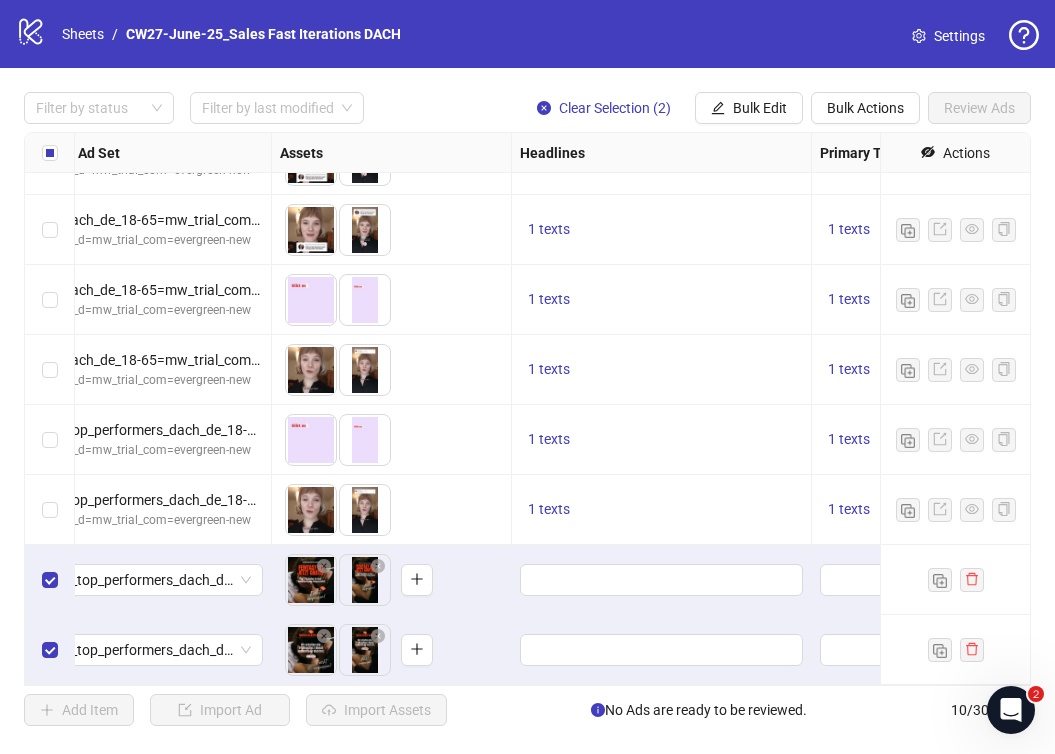 scroll, scrollTop: 188, scrollLeft: 908, axis: both 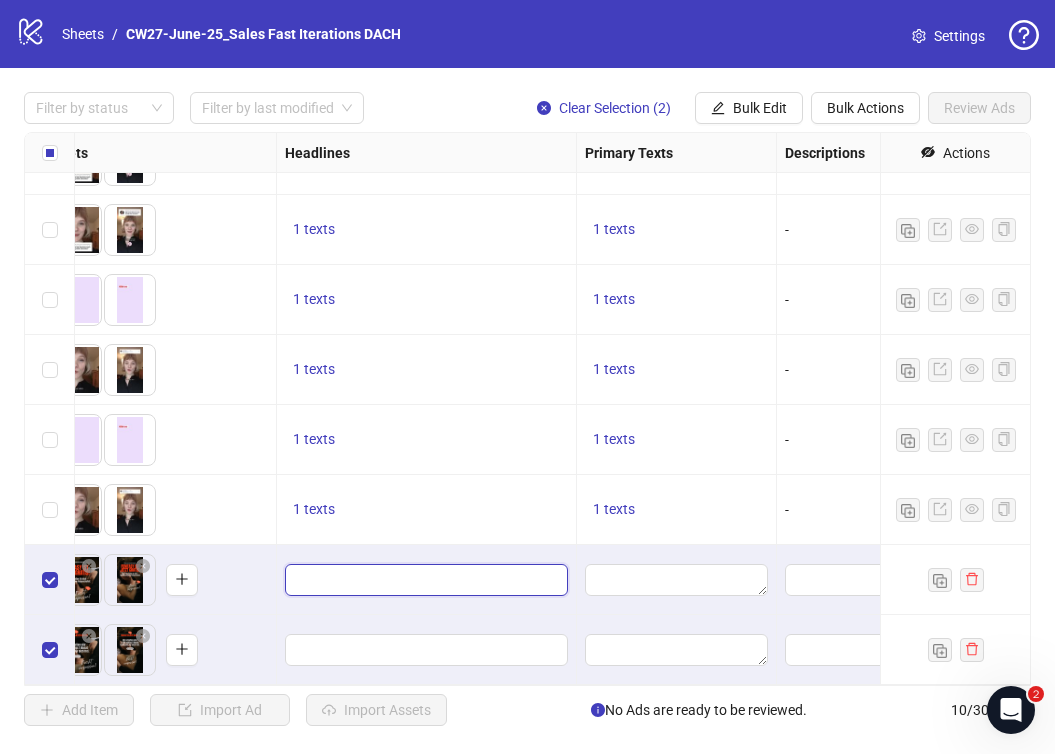 click at bounding box center [424, 580] 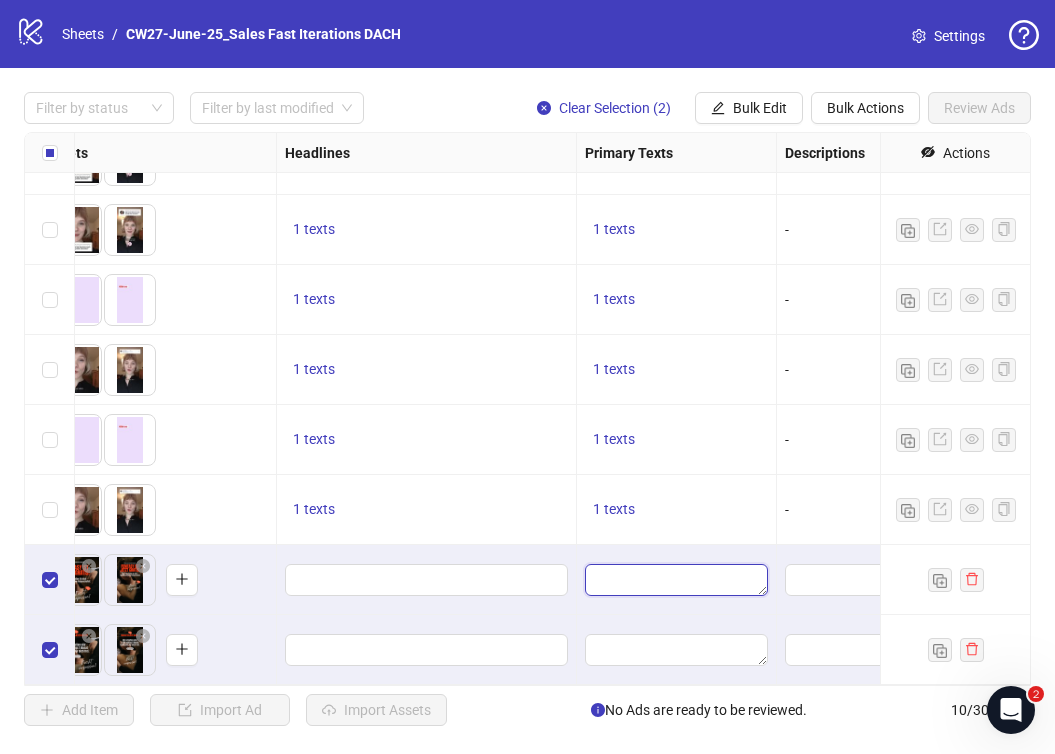 click at bounding box center [676, 580] 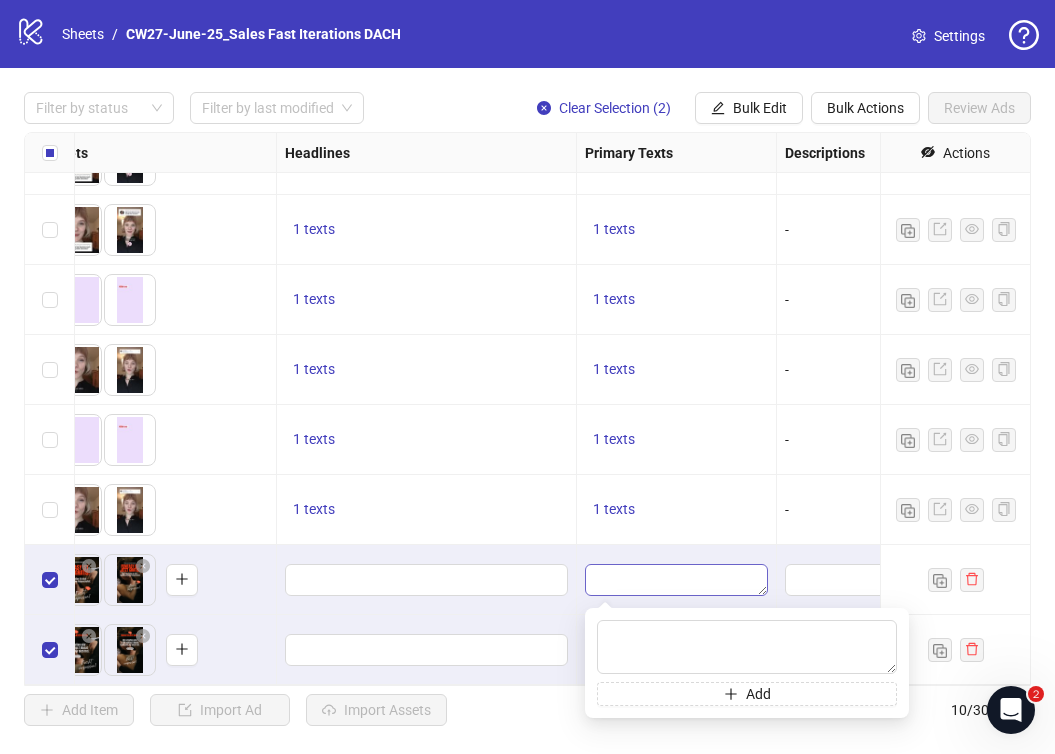 type on "**********" 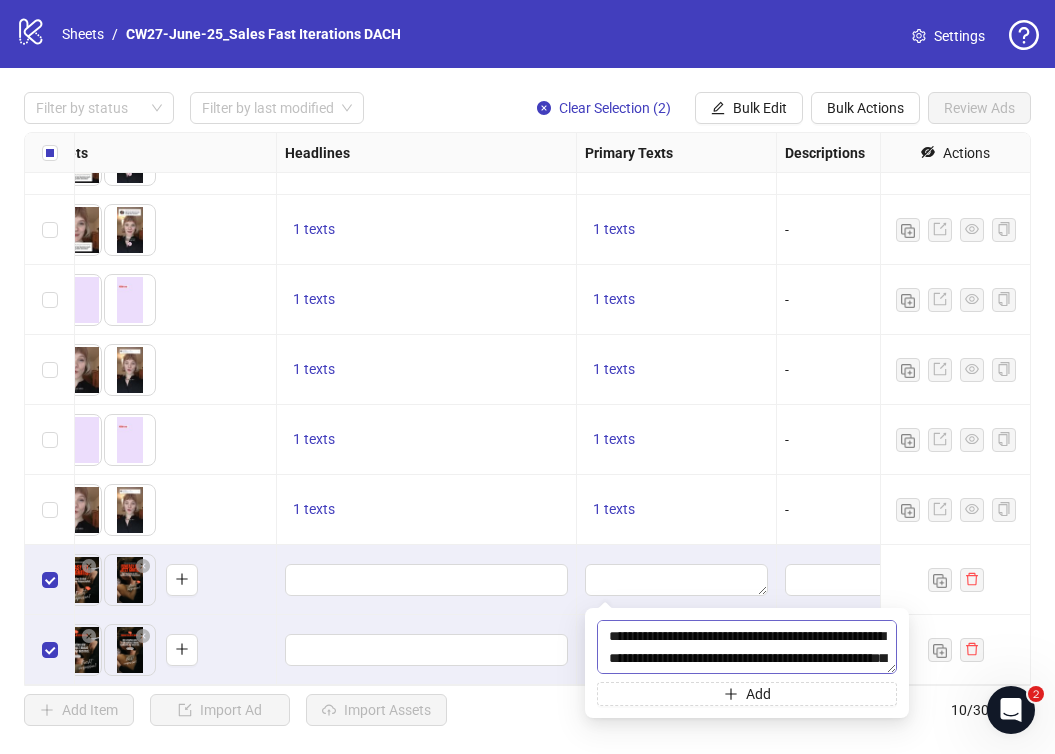 scroll, scrollTop: 37, scrollLeft: 0, axis: vertical 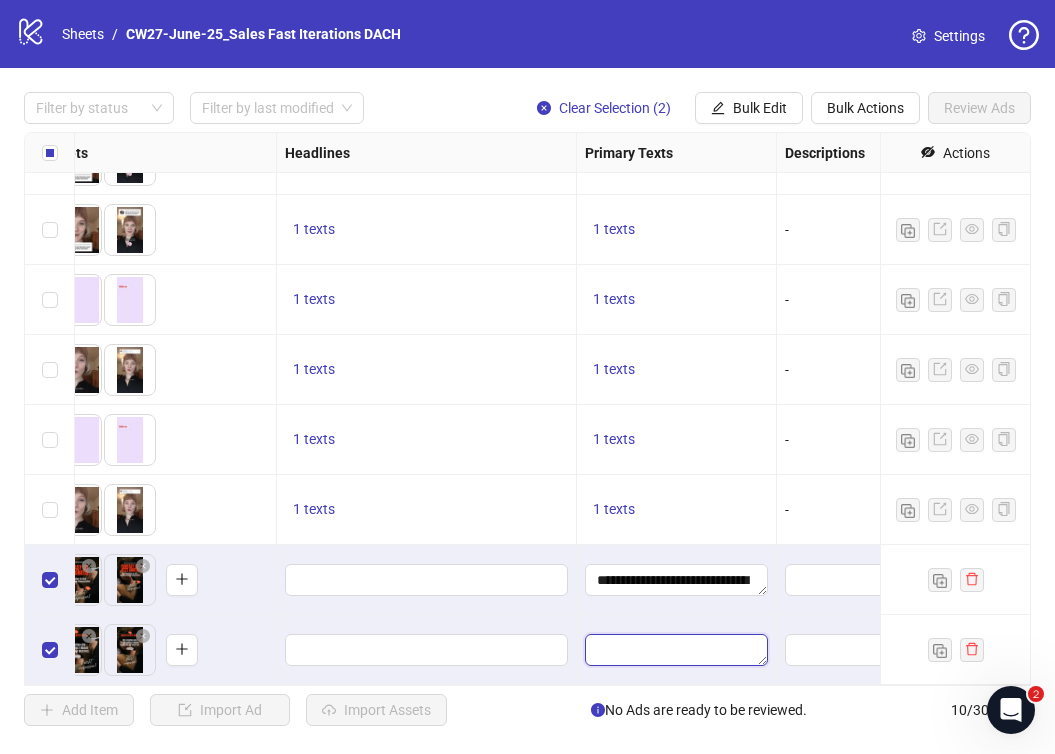 click at bounding box center (676, 650) 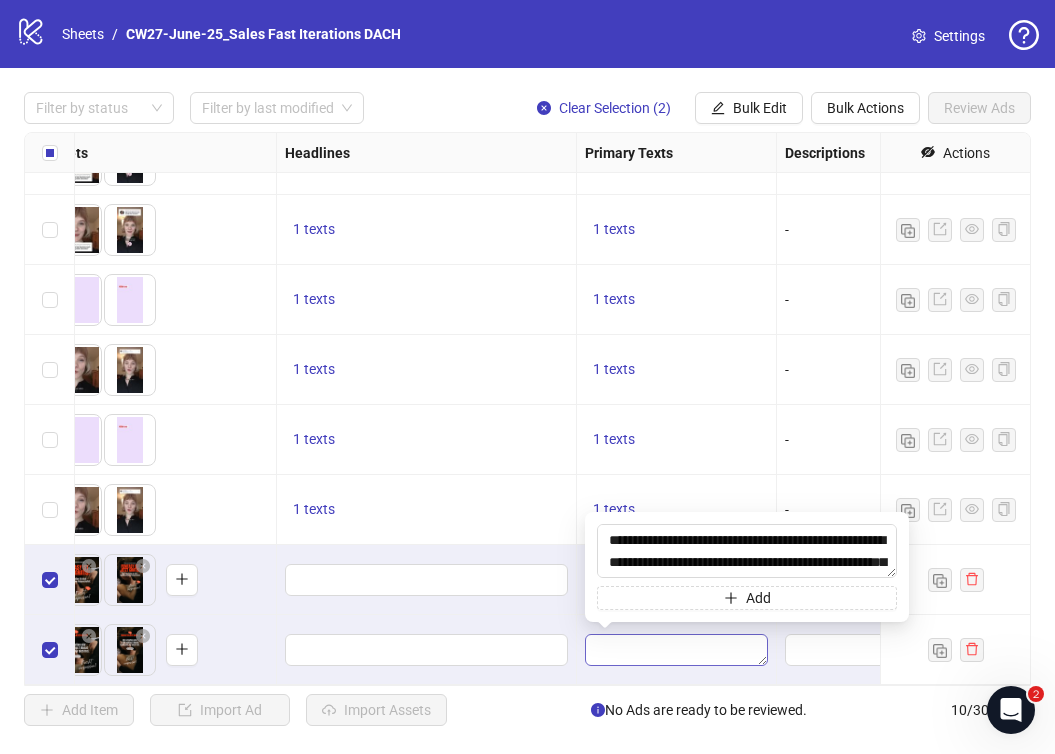 scroll, scrollTop: 37, scrollLeft: 0, axis: vertical 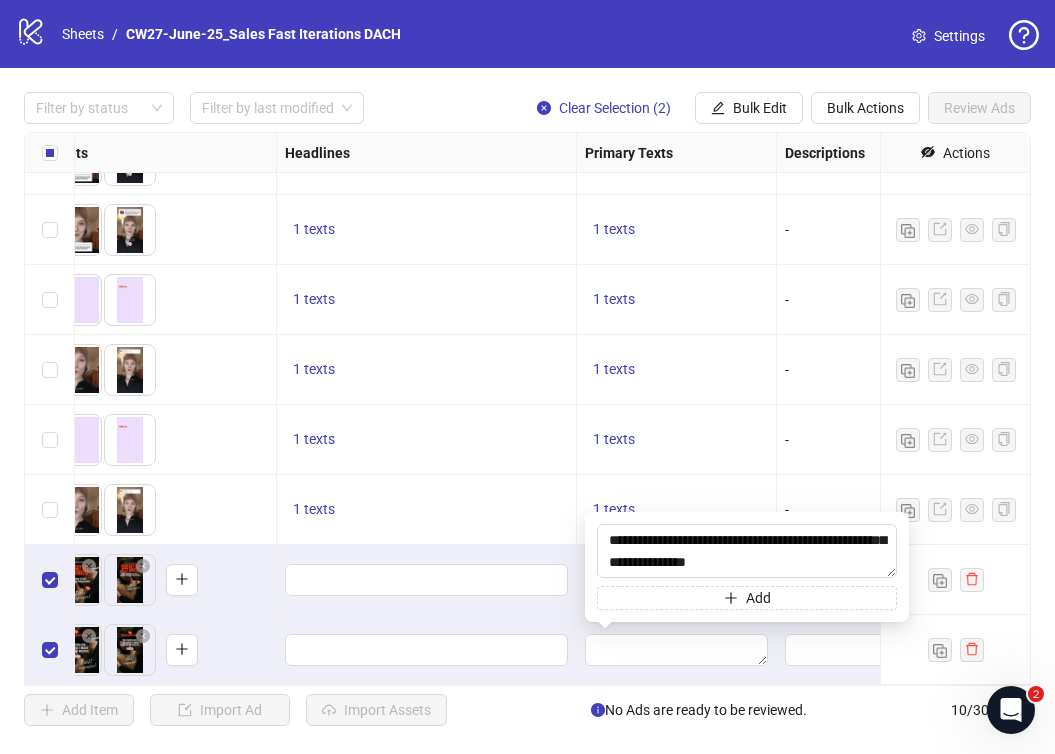 click at bounding box center (427, 580) 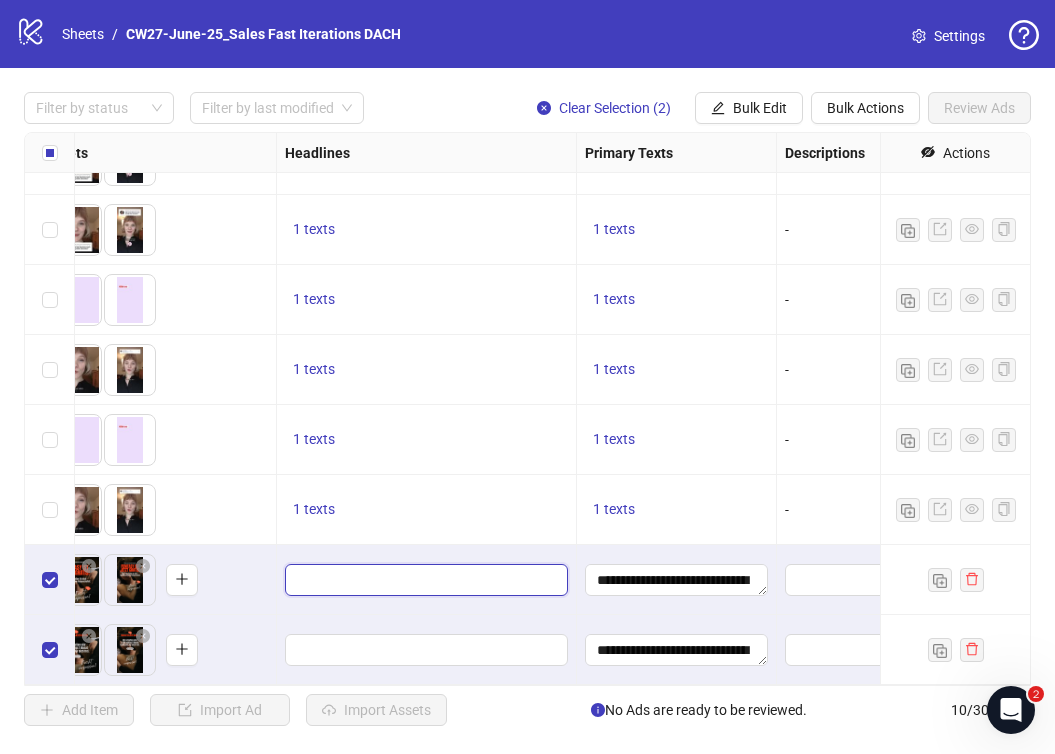 click at bounding box center [424, 580] 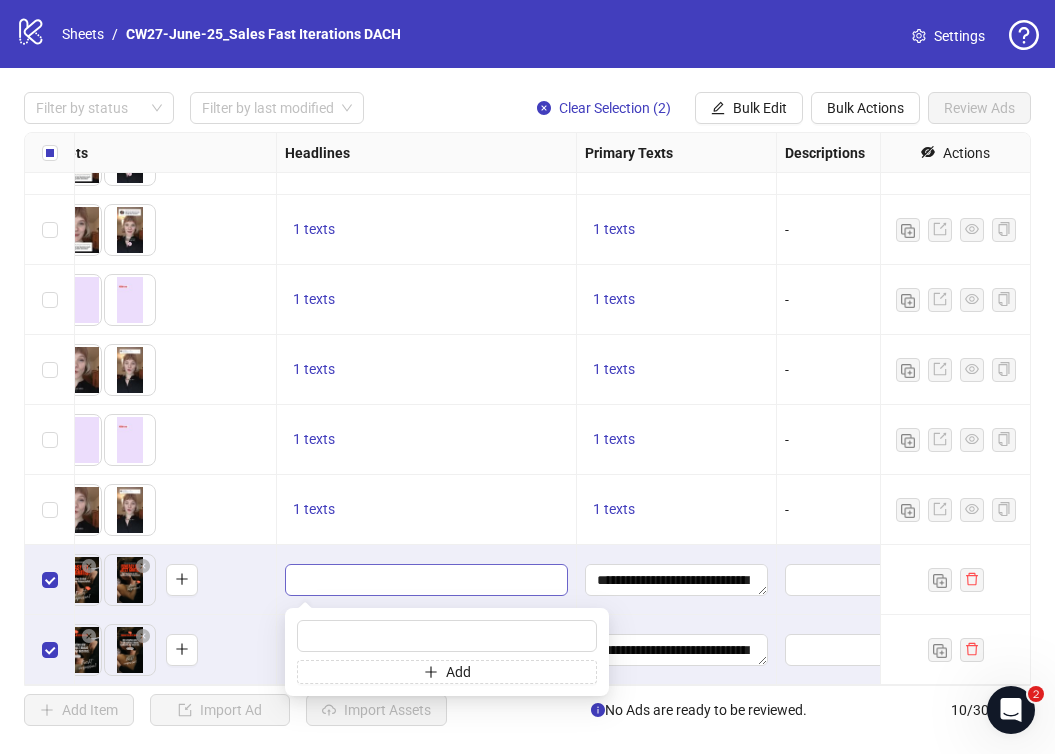 type on "**********" 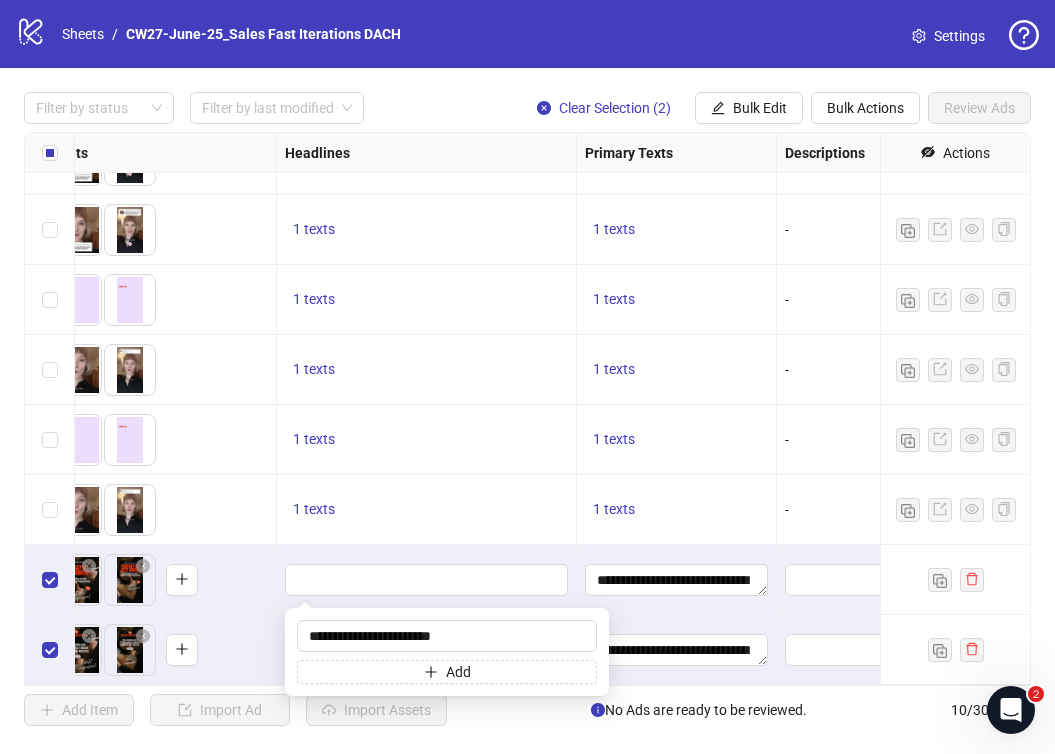 click on "To pick up a draggable item, press the space bar.
While dragging, use the arrow keys to move the item.
Press space again to drop the item in its new position, or press escape to cancel." at bounding box center (156, 580) 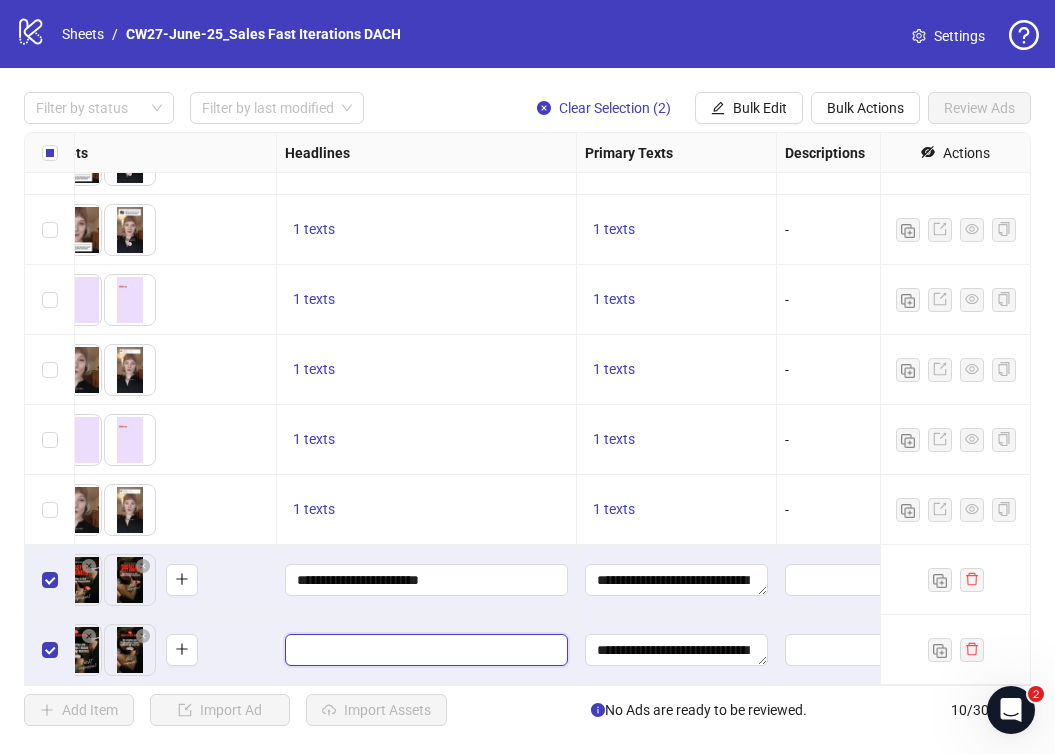 click at bounding box center [424, 650] 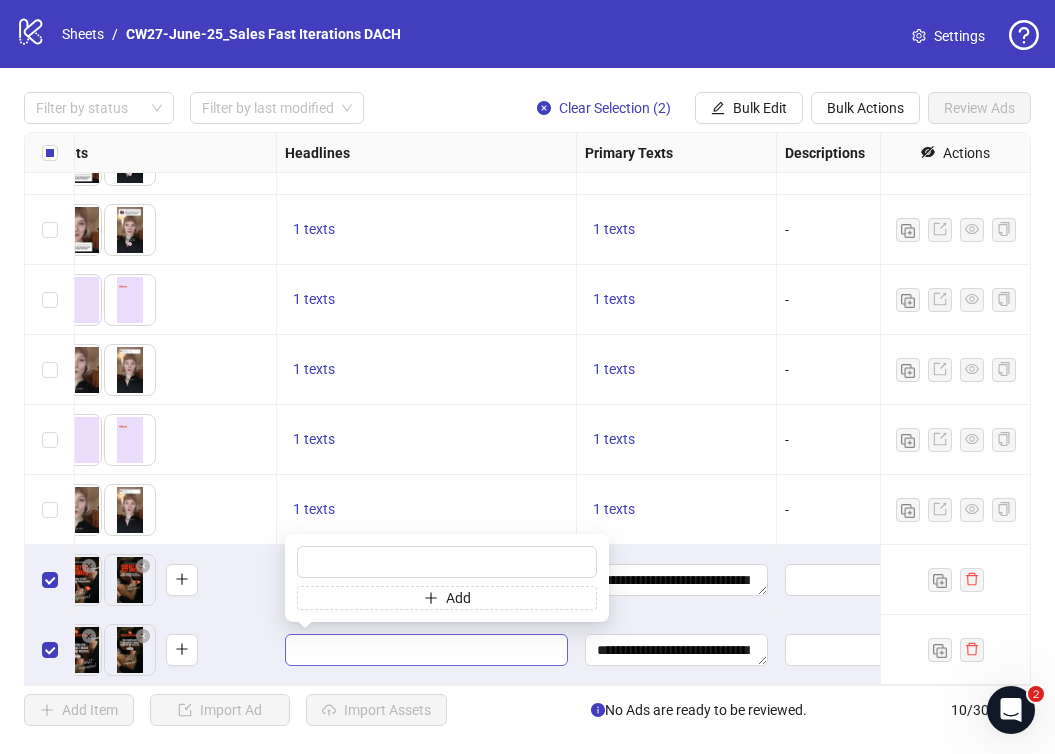 type on "**********" 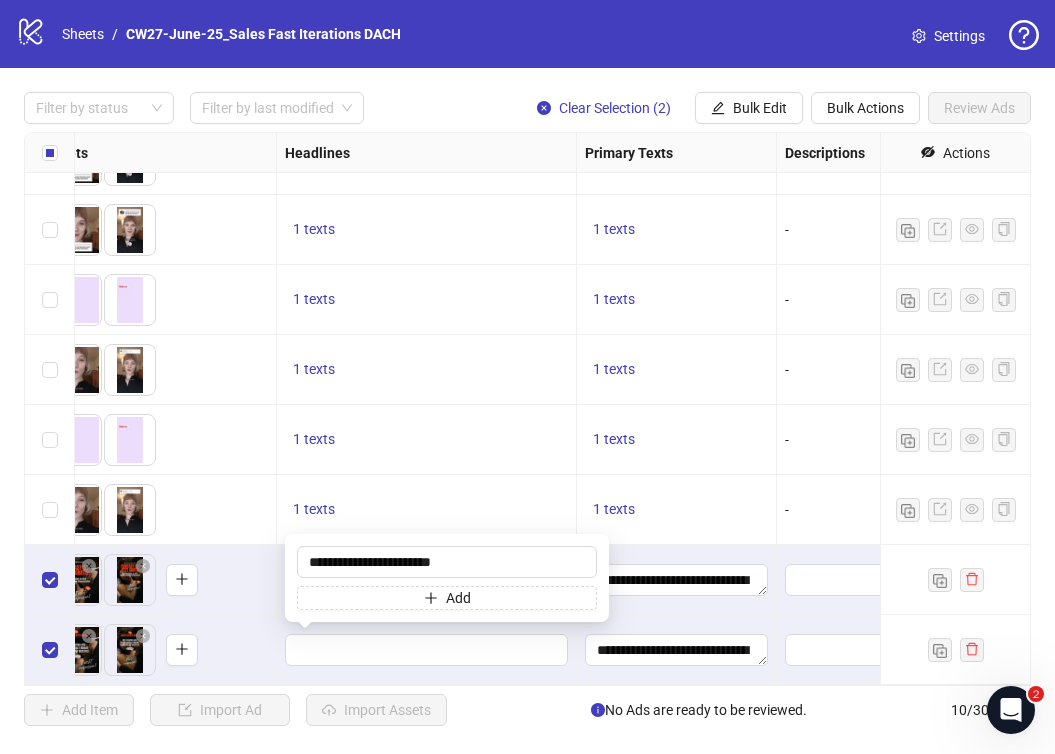 click on "To pick up a draggable item, press the space bar.
While dragging, use the arrow keys to move the item.
Press space again to drop the item in its new position, or press escape to cancel." at bounding box center (156, 650) 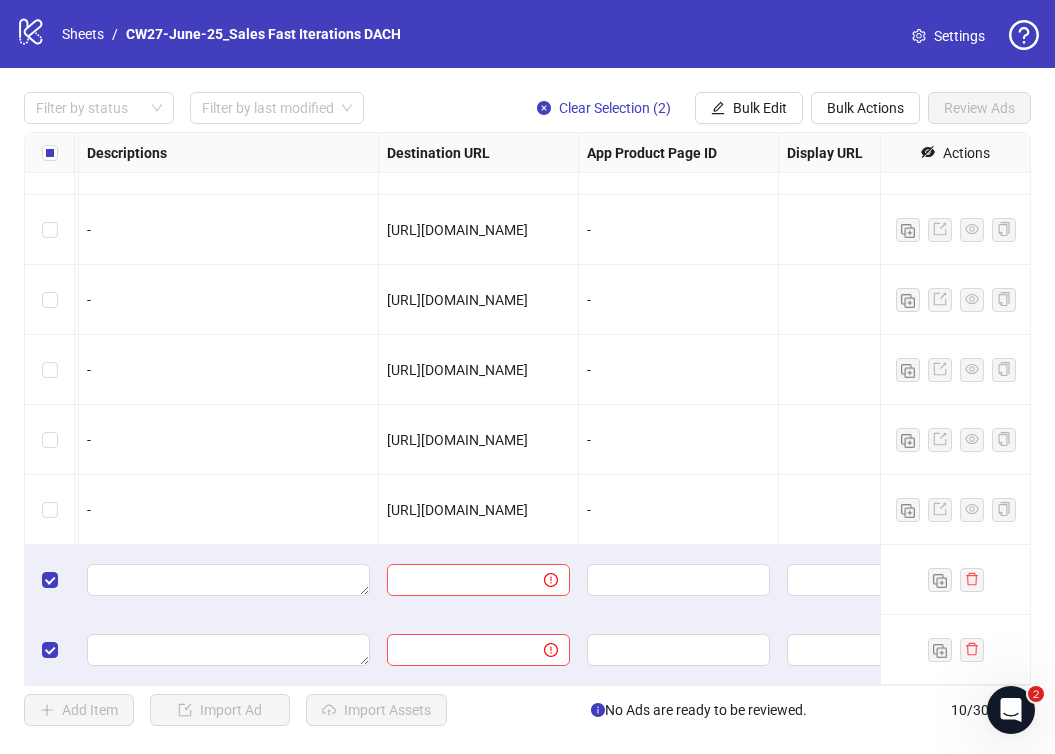 scroll, scrollTop: 188, scrollLeft: 1631, axis: both 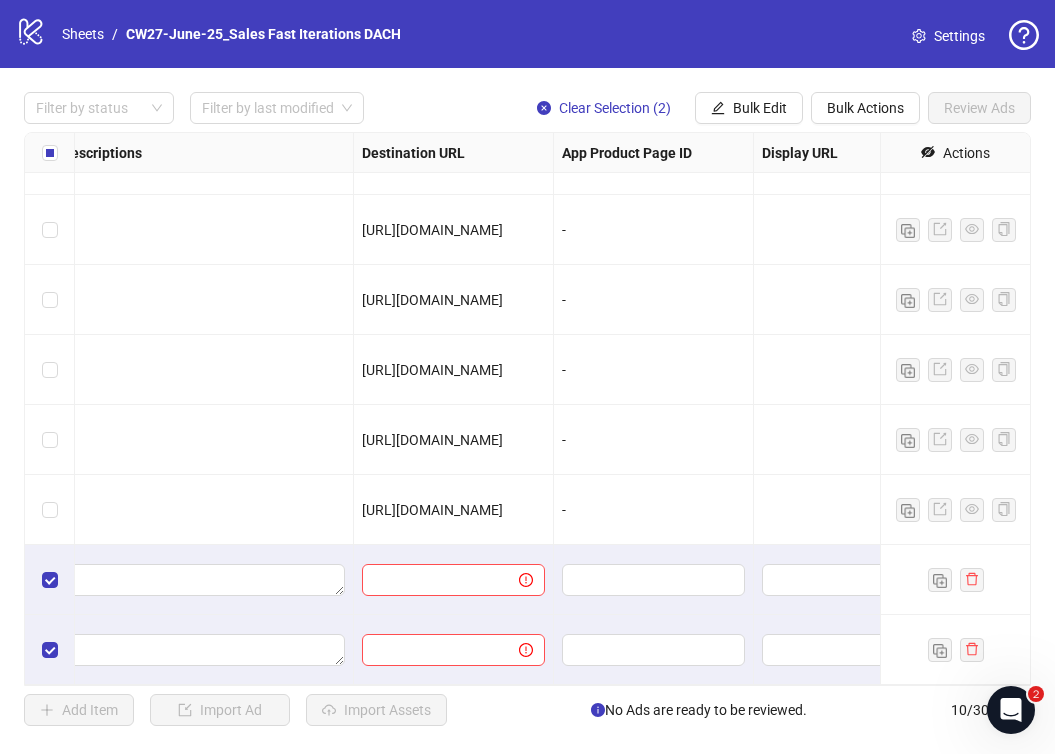 click on "[URL][DOMAIN_NAME]" at bounding box center (432, 510) 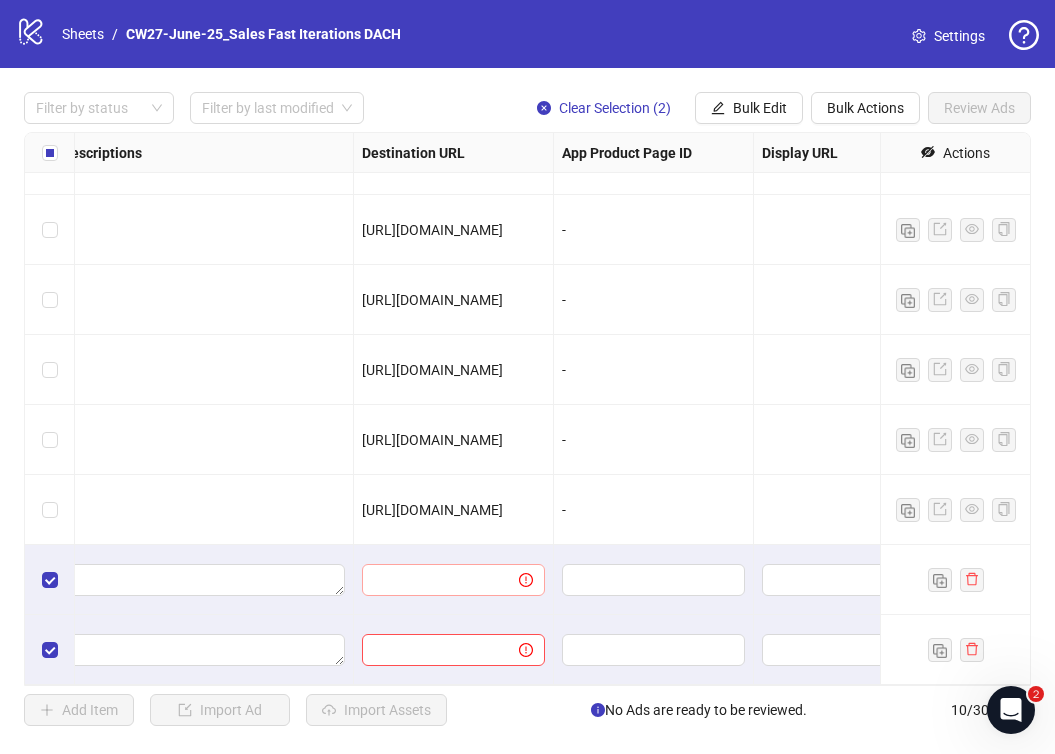 click at bounding box center [453, 580] 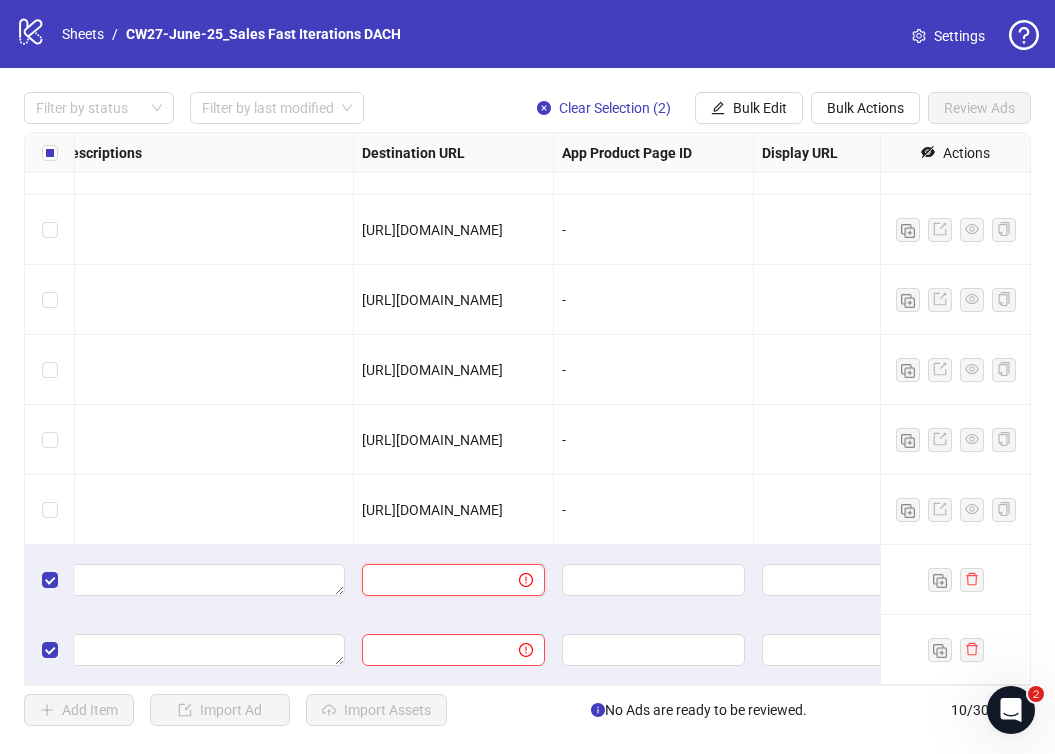 paste on "**********" 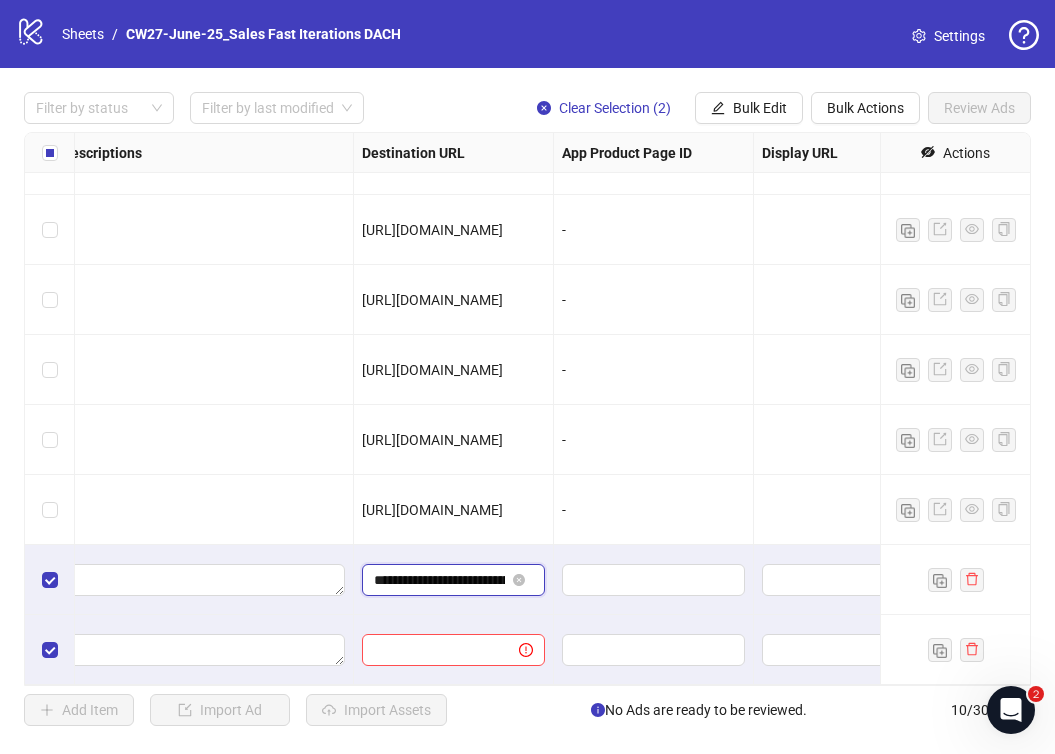 scroll, scrollTop: 0, scrollLeft: 197, axis: horizontal 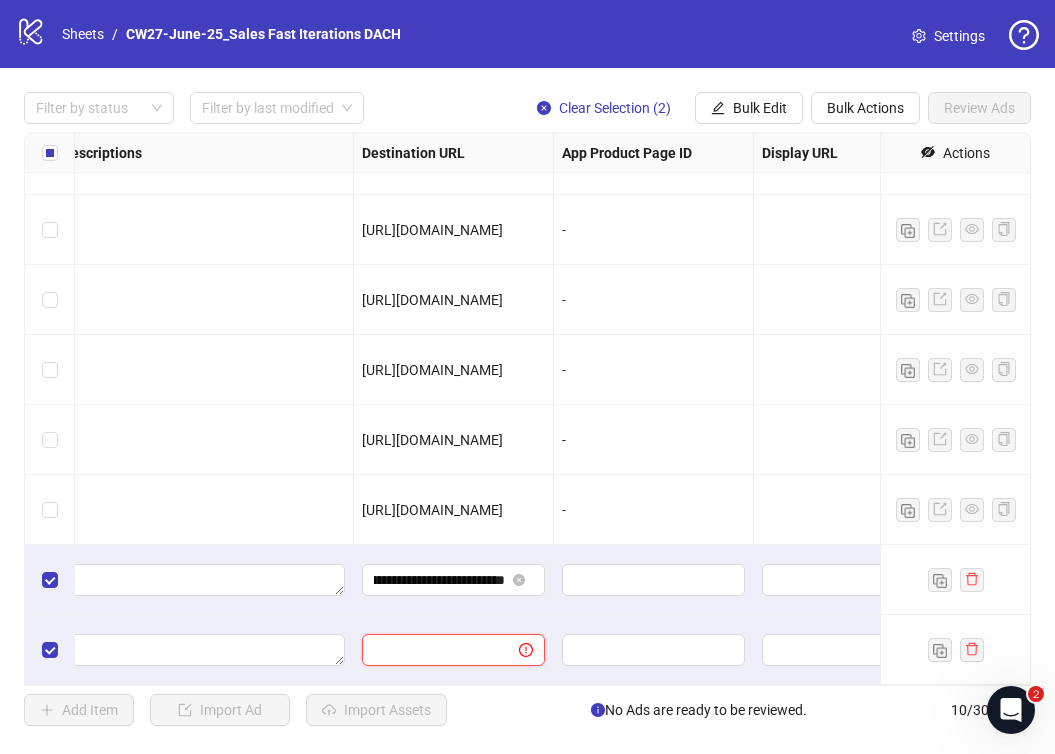 click at bounding box center [432, 650] 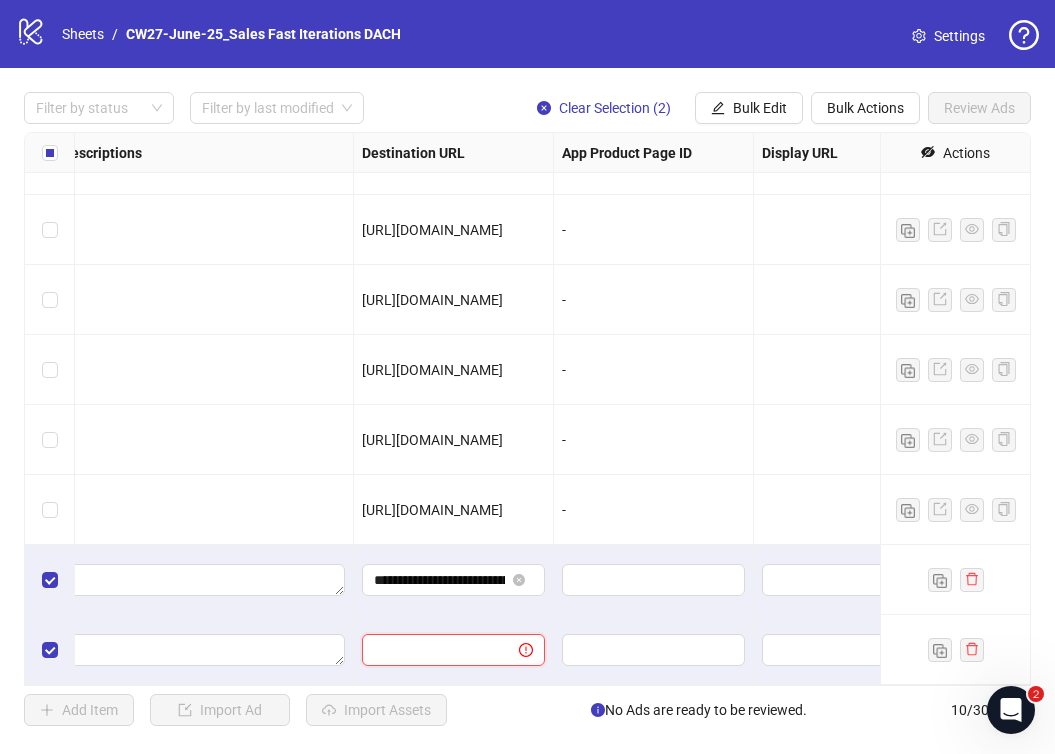 paste on "**********" 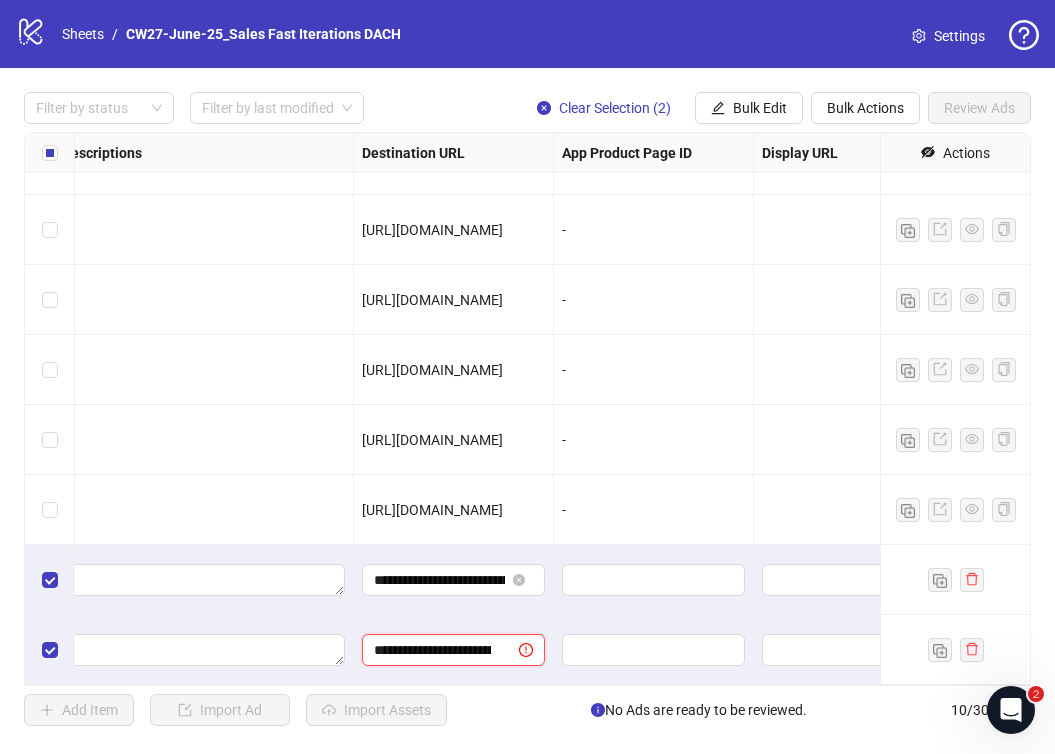 scroll, scrollTop: 0, scrollLeft: 197, axis: horizontal 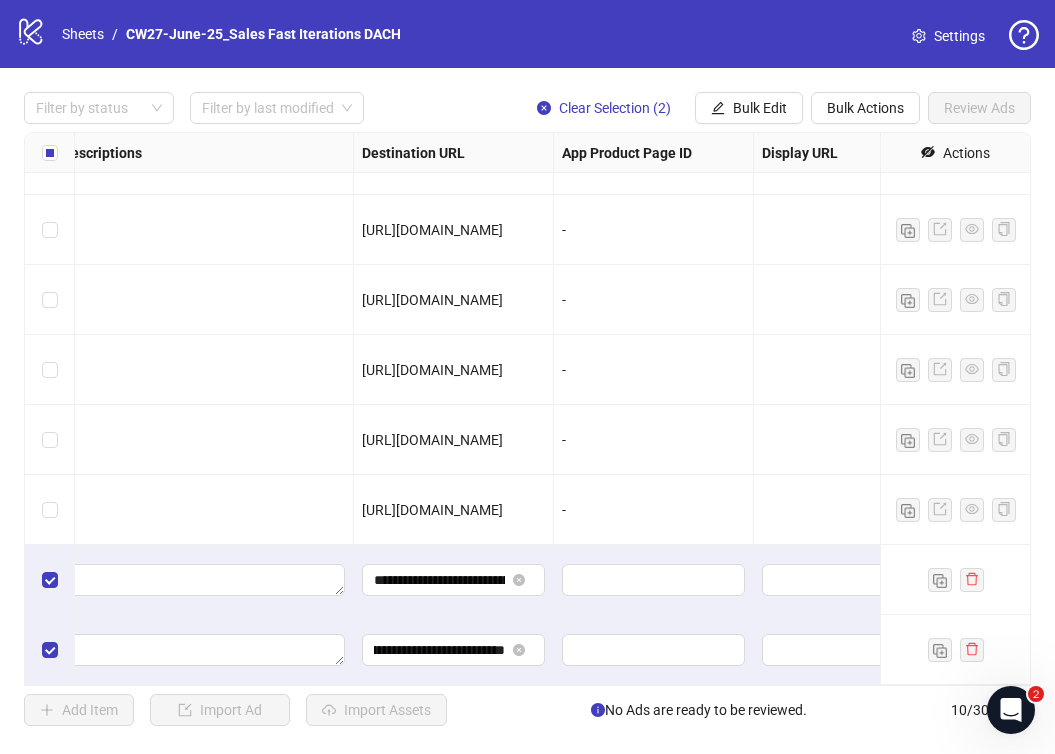 click on "**********" at bounding box center [454, 580] 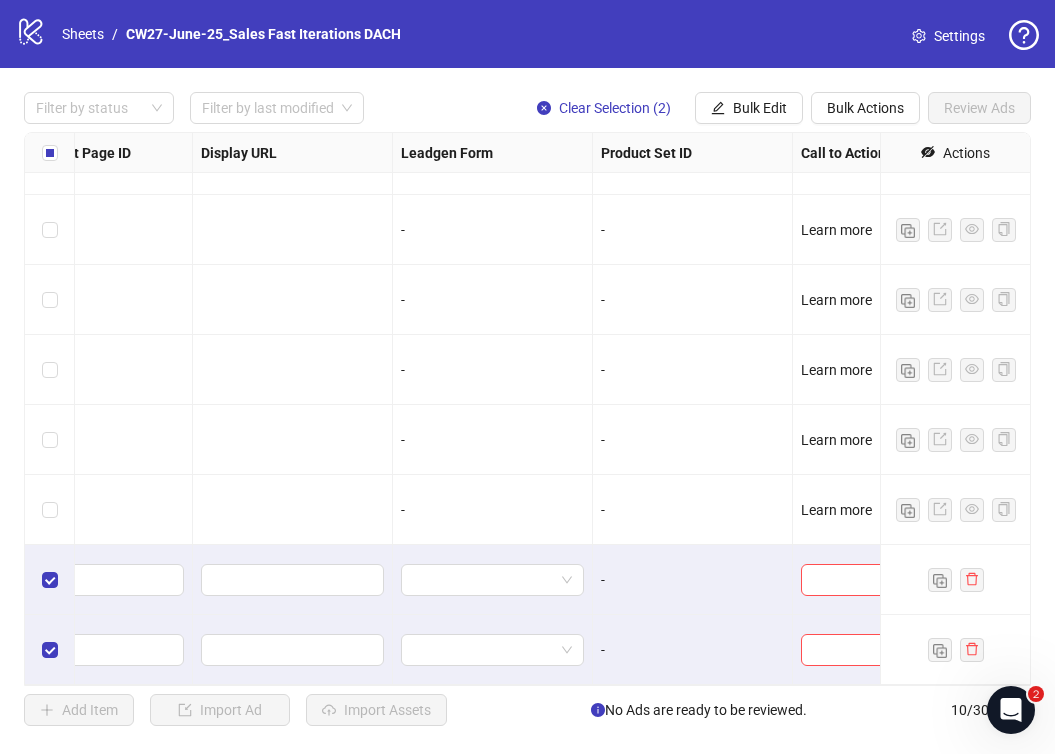 scroll, scrollTop: 188, scrollLeft: 2265, axis: both 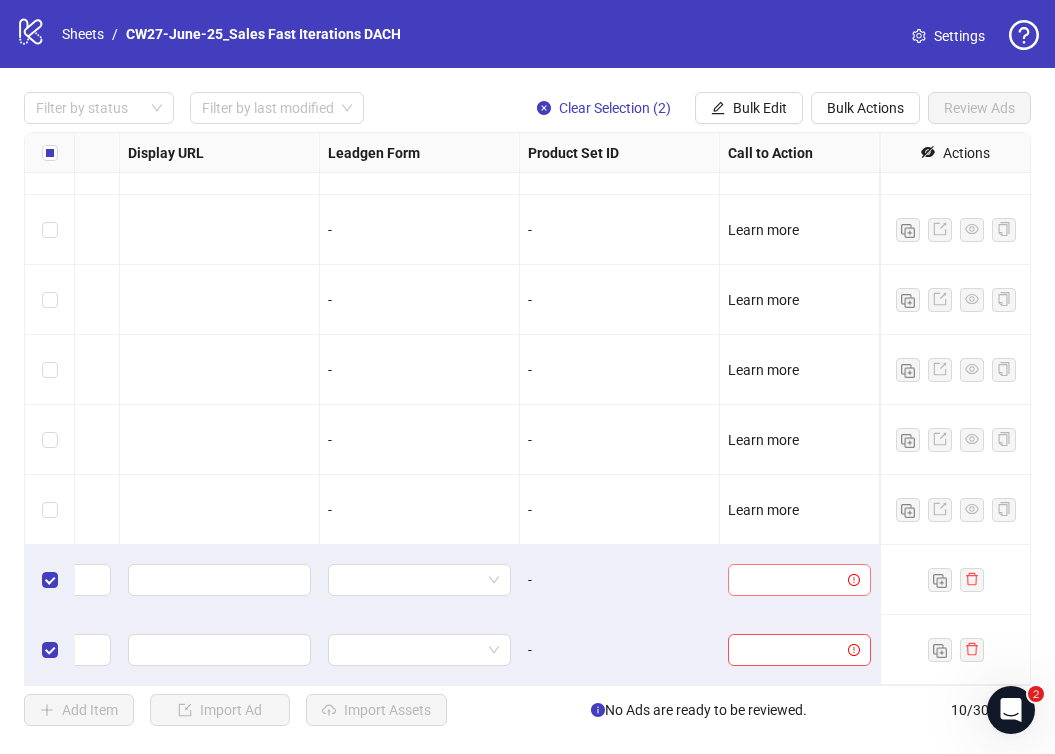 click at bounding box center [790, 580] 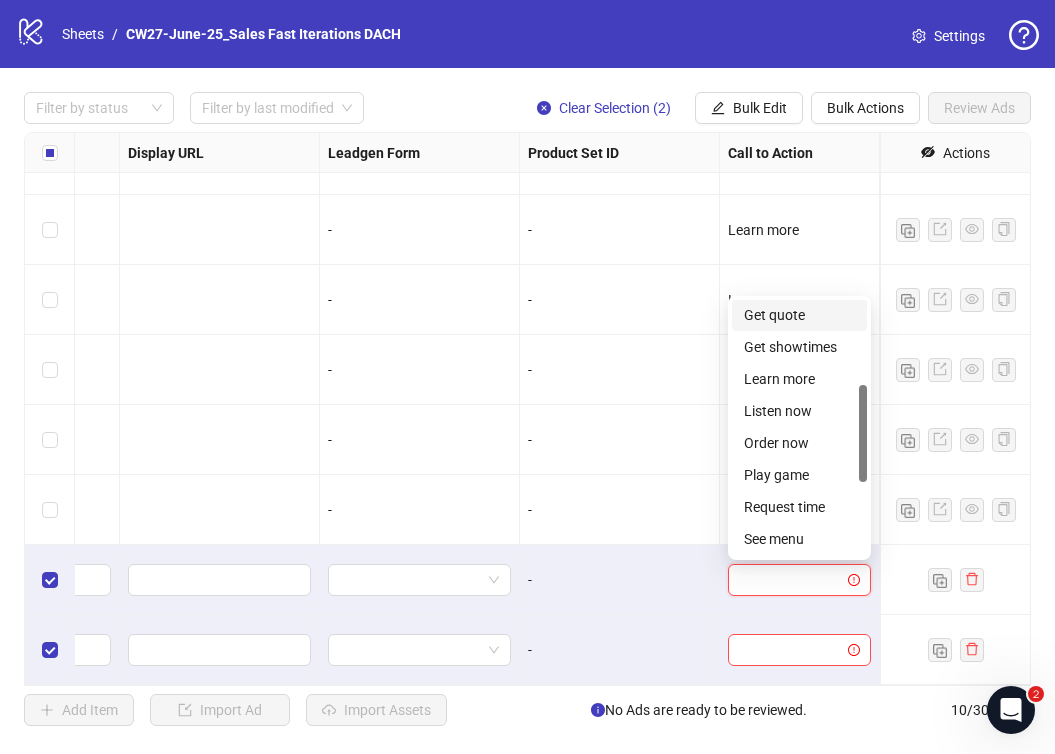 scroll, scrollTop: 228, scrollLeft: 0, axis: vertical 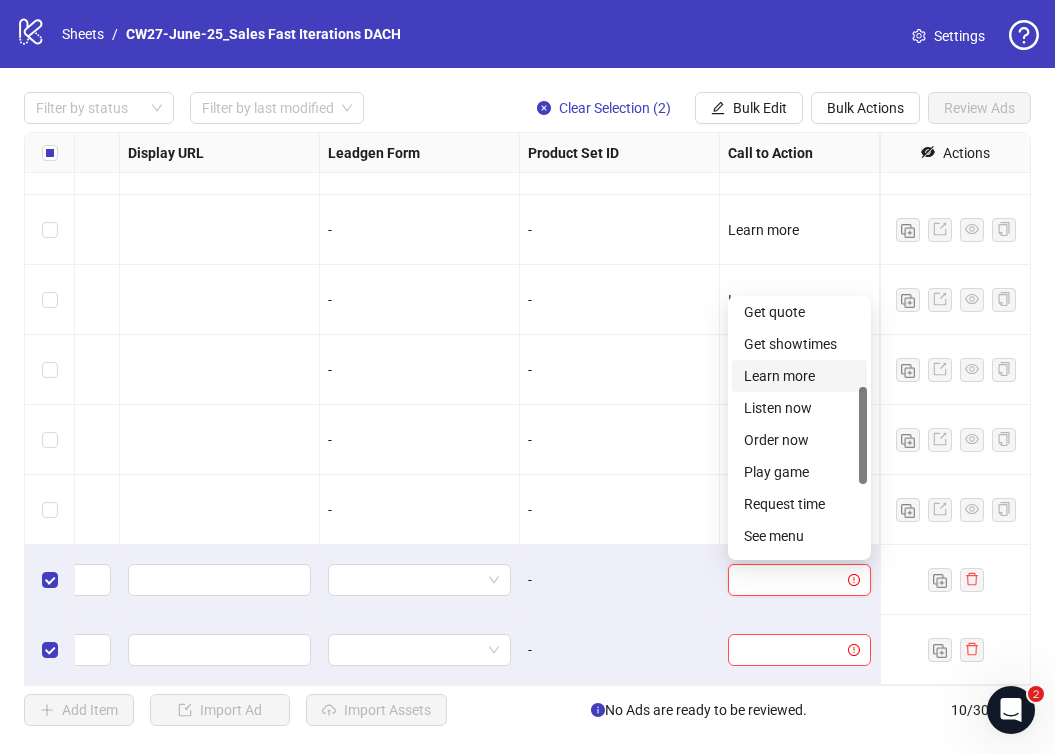 click on "Learn more" at bounding box center [799, 376] 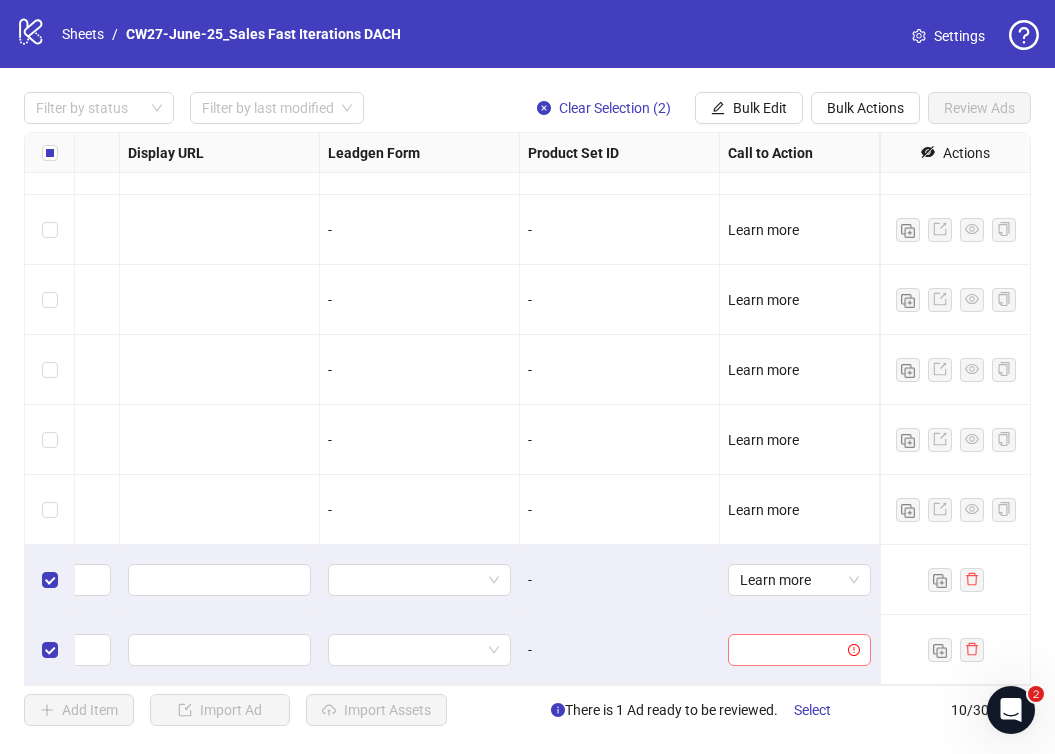 click at bounding box center (790, 650) 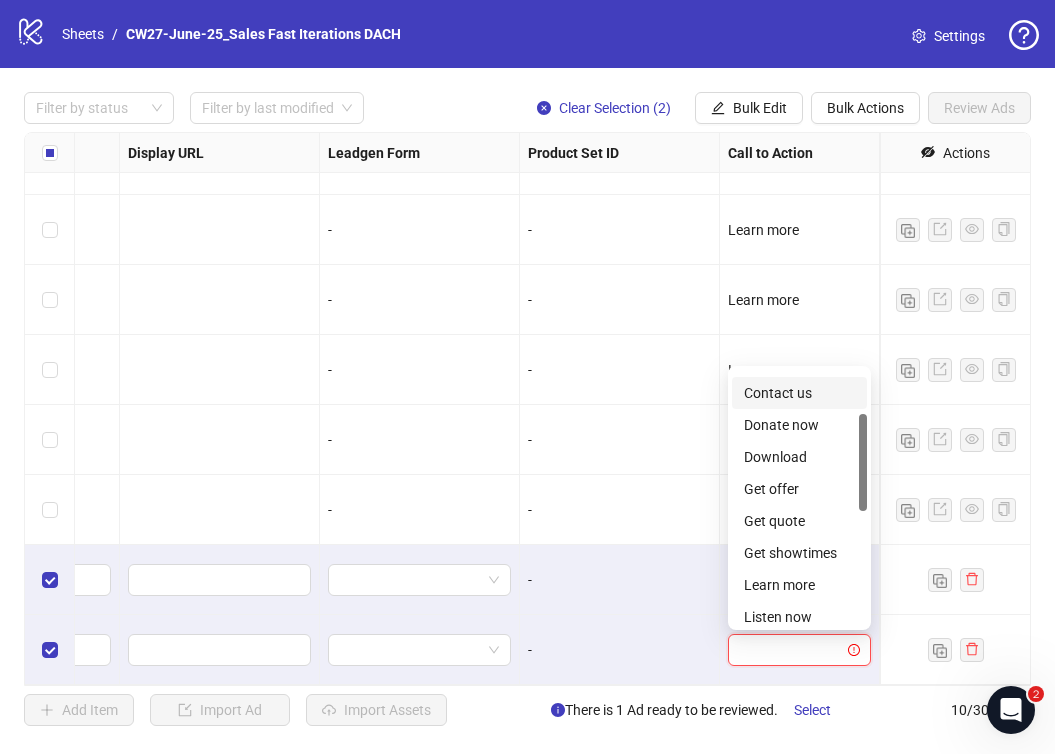 scroll, scrollTop: 116, scrollLeft: 0, axis: vertical 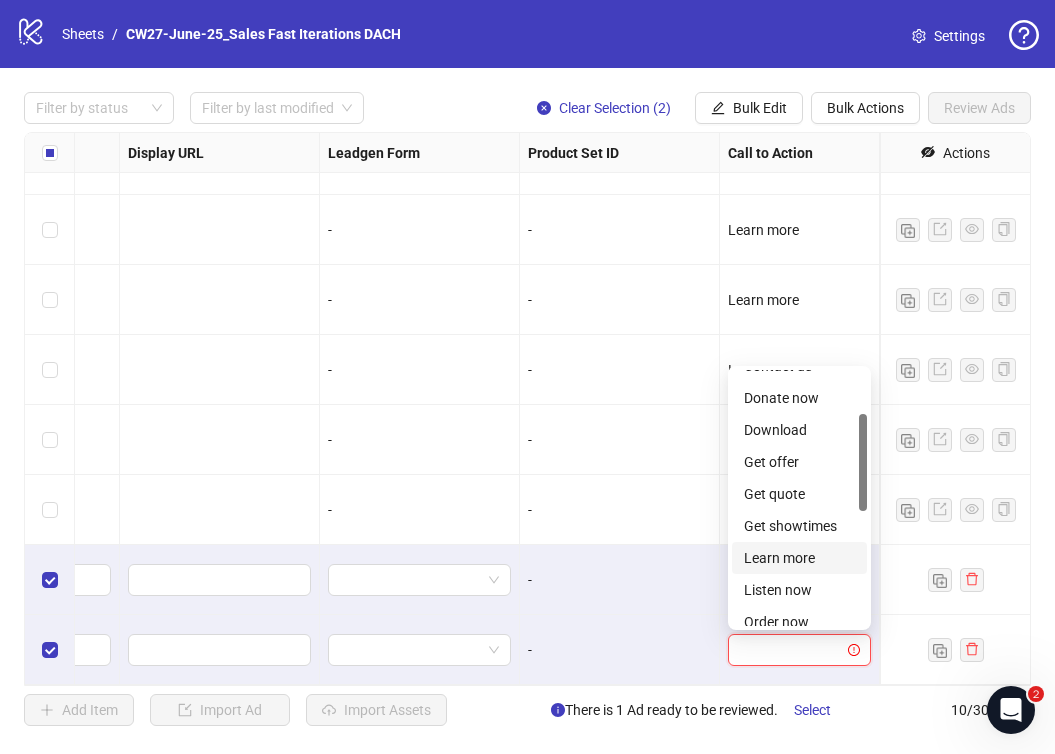 click on "Learn more" at bounding box center (799, 558) 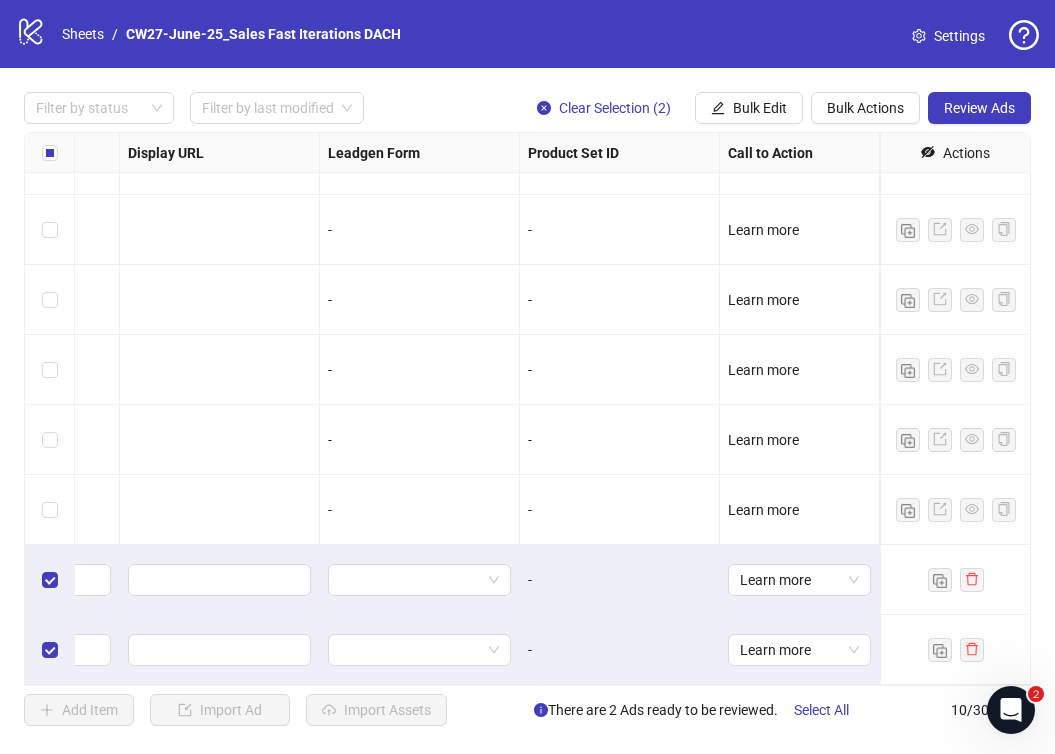 click on "-" at bounding box center (619, 580) 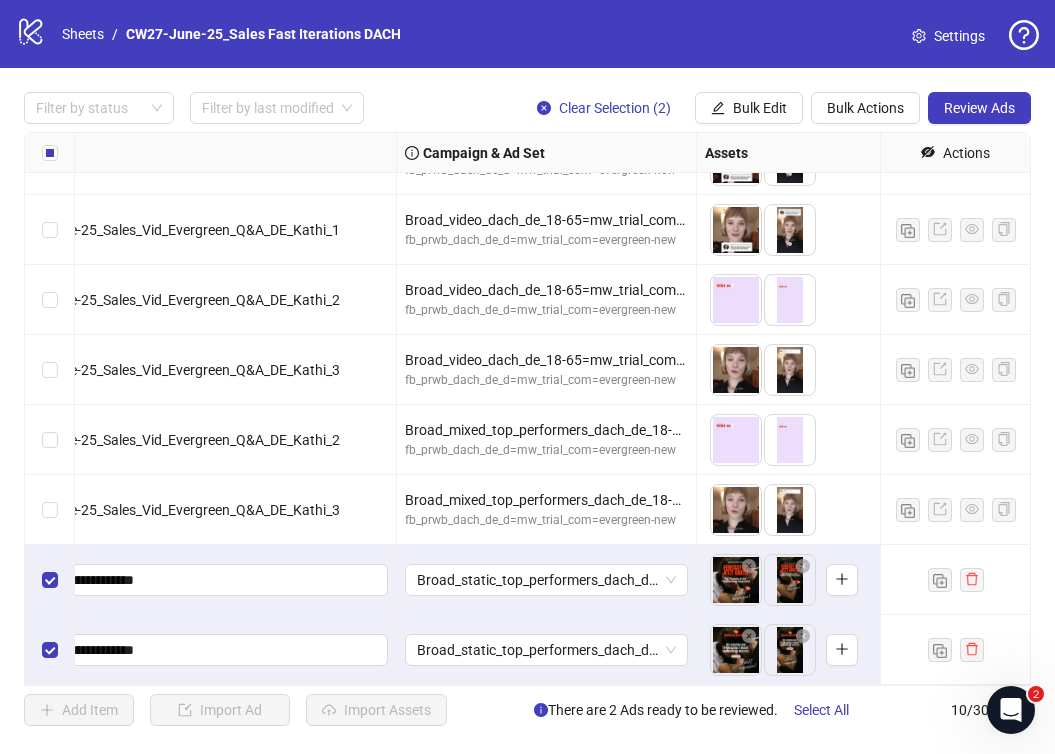scroll, scrollTop: 188, scrollLeft: 0, axis: vertical 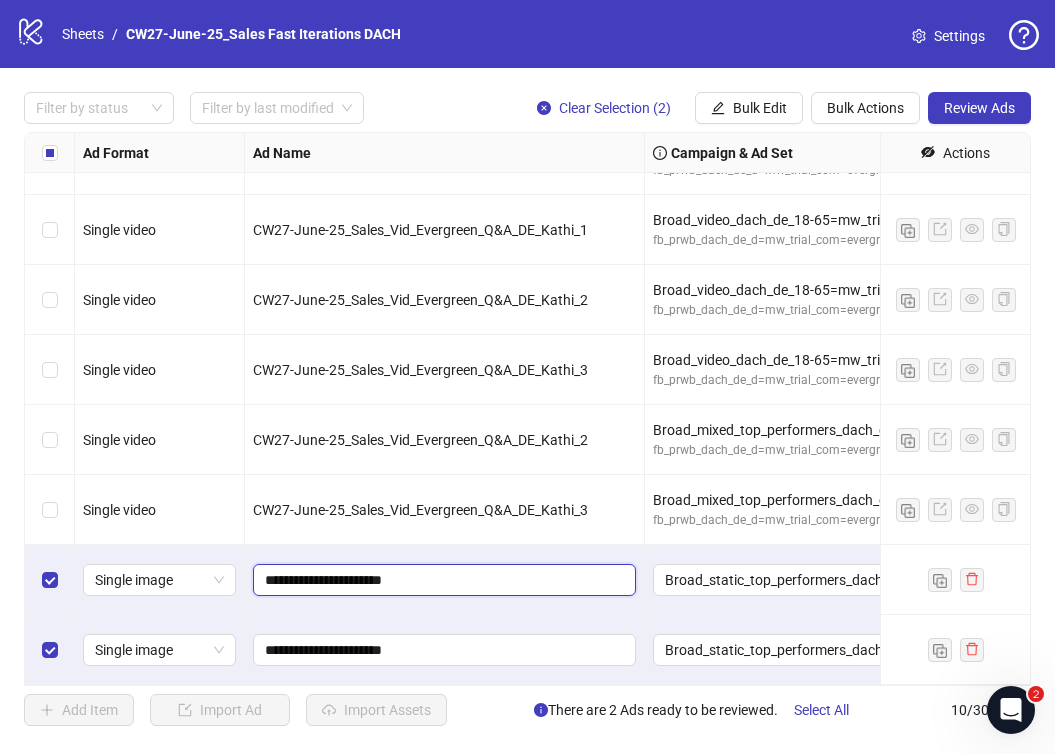click on "**********" at bounding box center [442, 580] 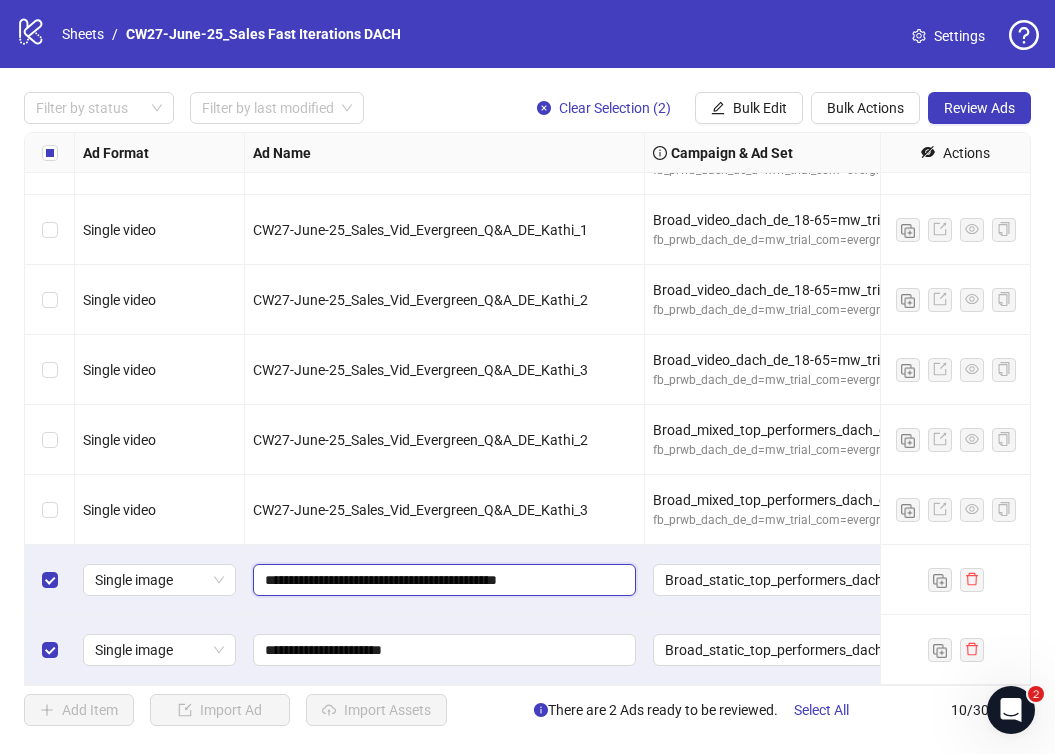 click on "**********" at bounding box center [442, 580] 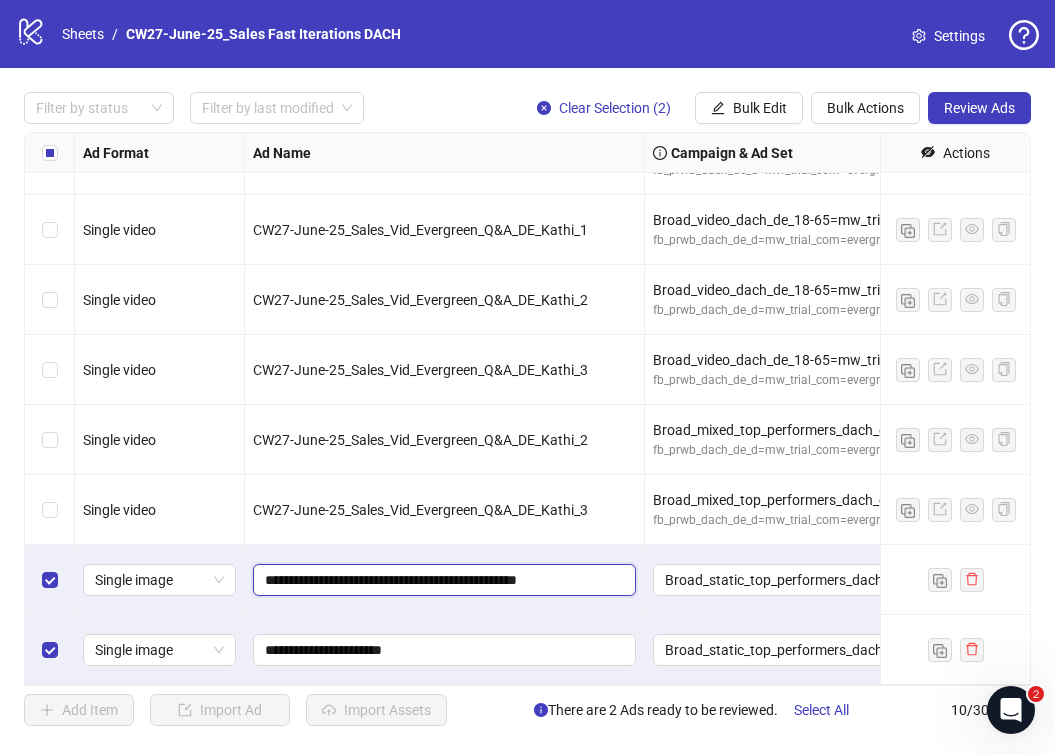 type on "**********" 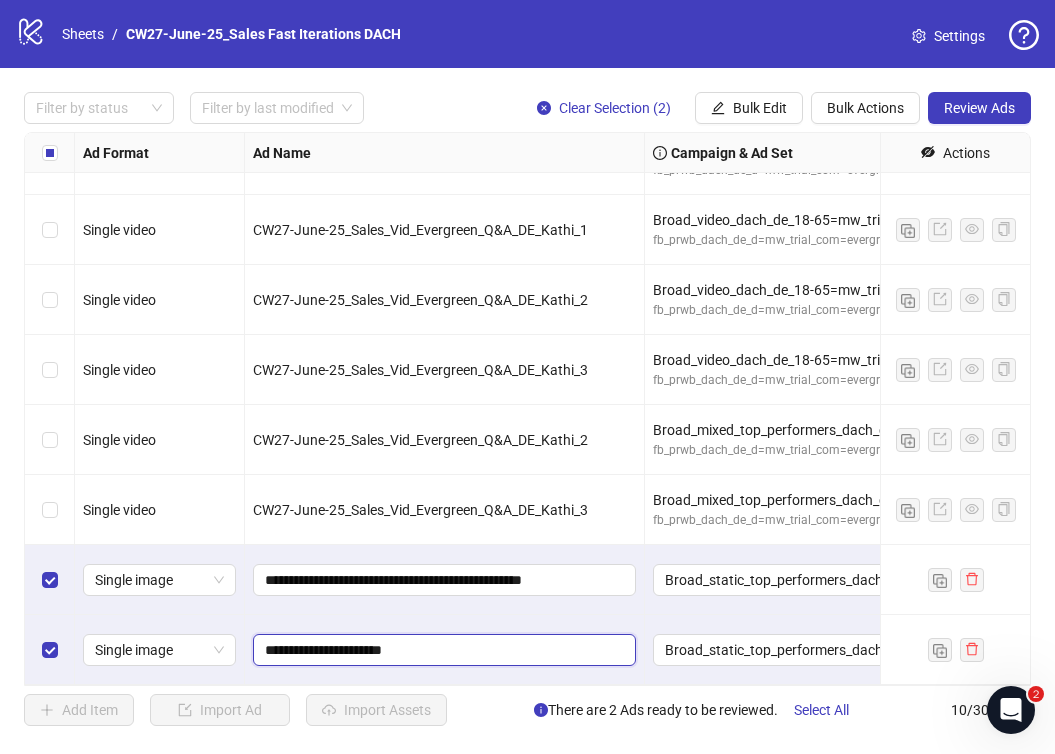 click on "**********" at bounding box center (442, 650) 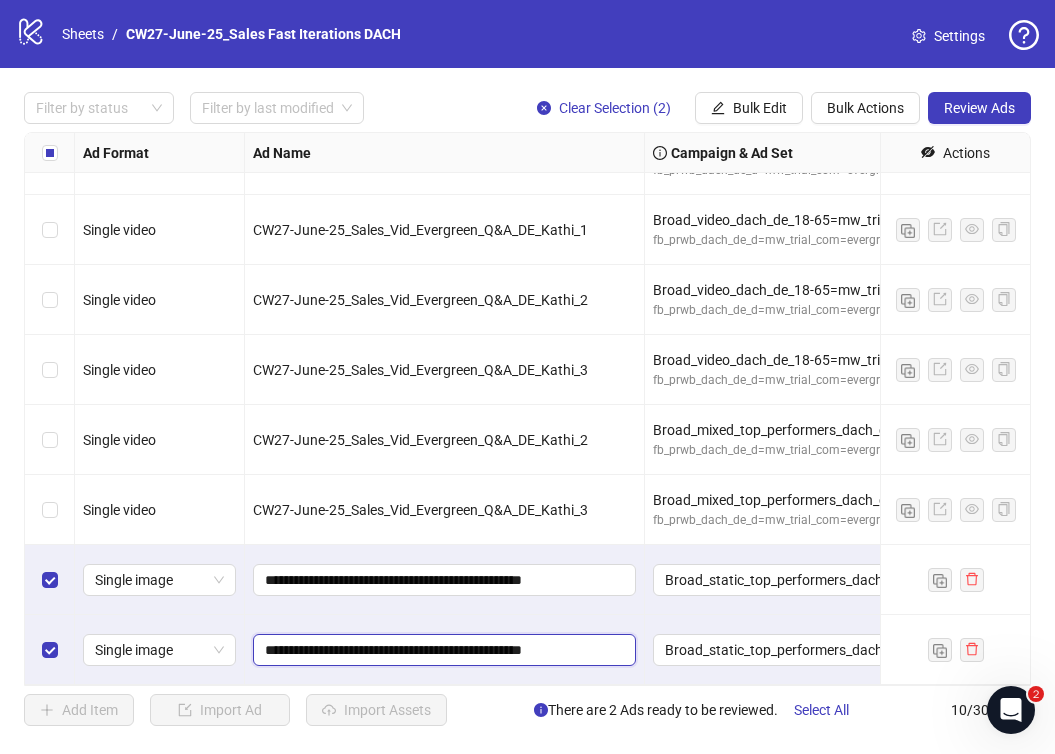 scroll, scrollTop: 0, scrollLeft: 1, axis: horizontal 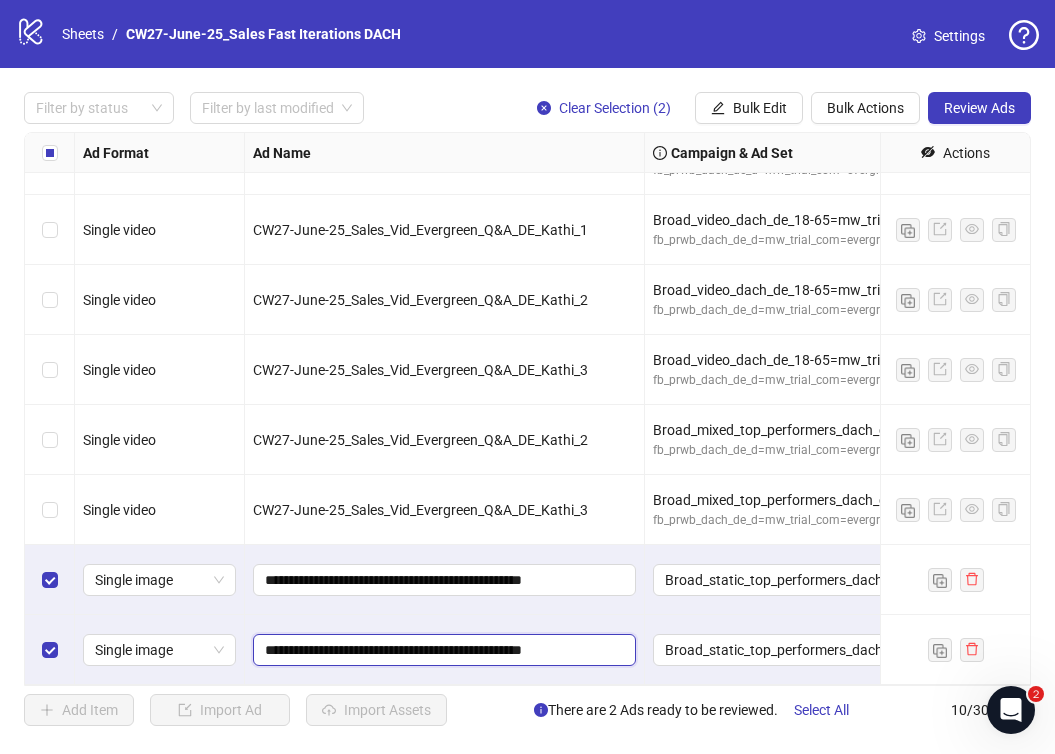 type on "**********" 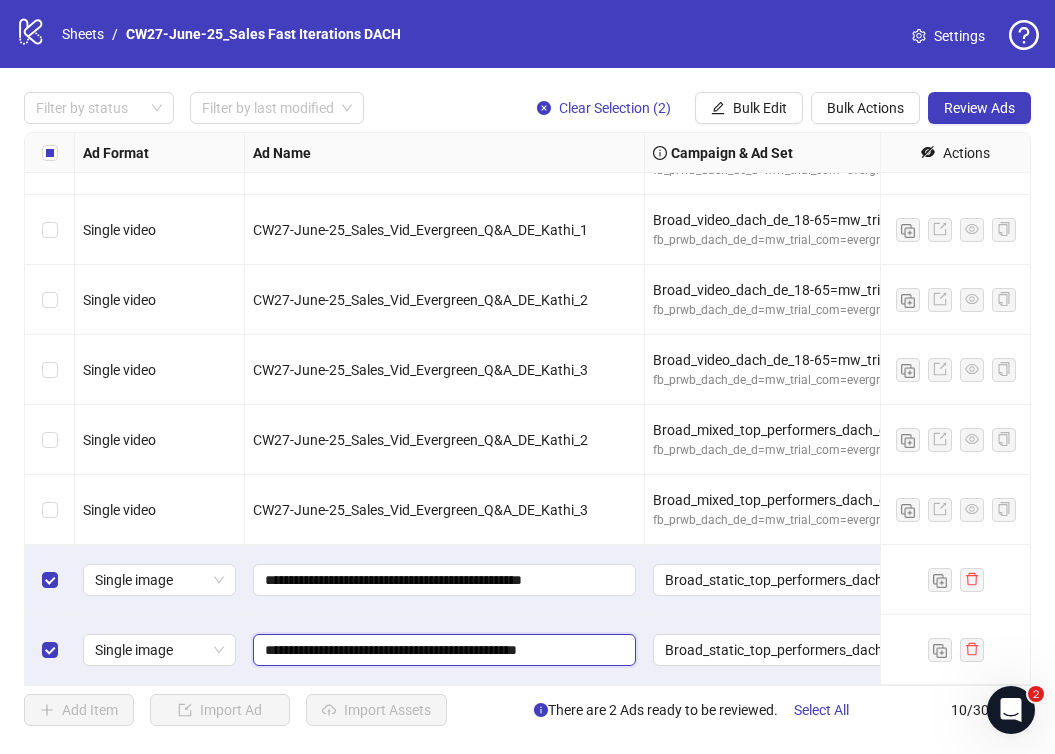 scroll, scrollTop: 0, scrollLeft: 0, axis: both 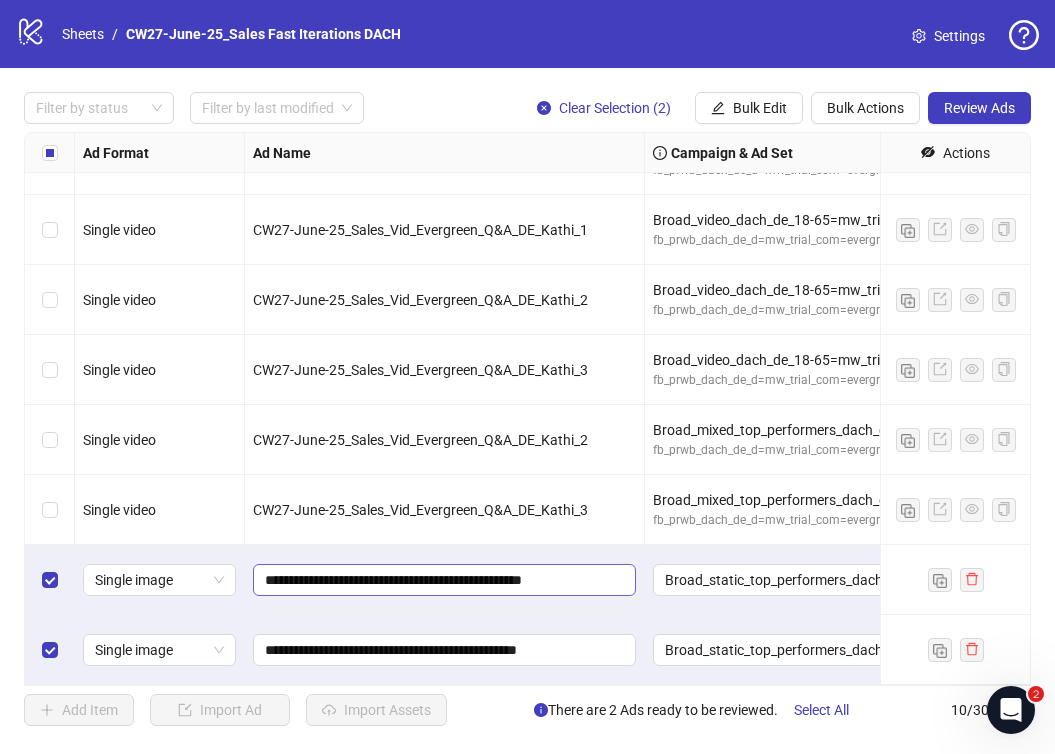 click on "**********" at bounding box center (444, 580) 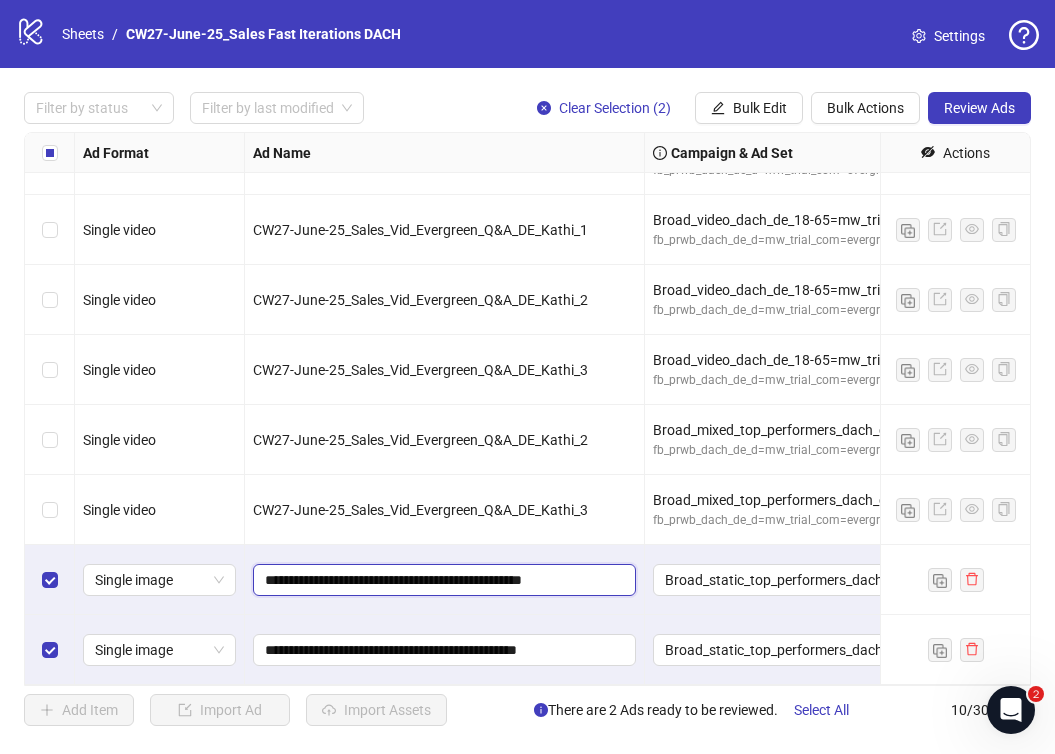 scroll, scrollTop: 0, scrollLeft: 2, axis: horizontal 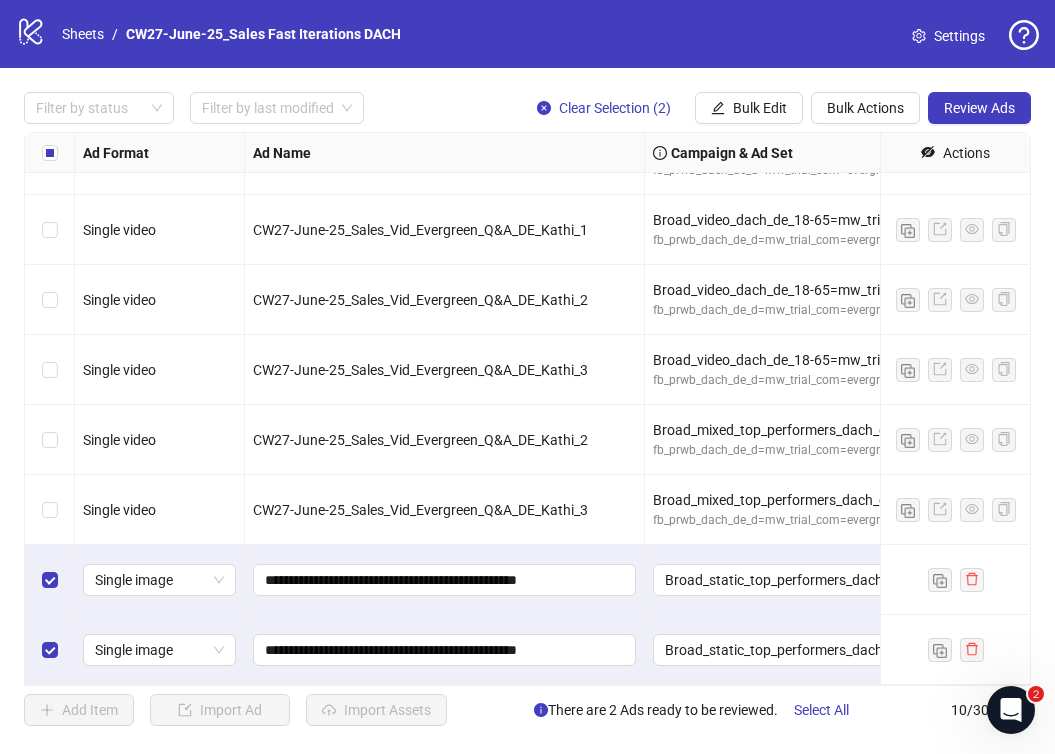 click on "**********" at bounding box center [445, 580] 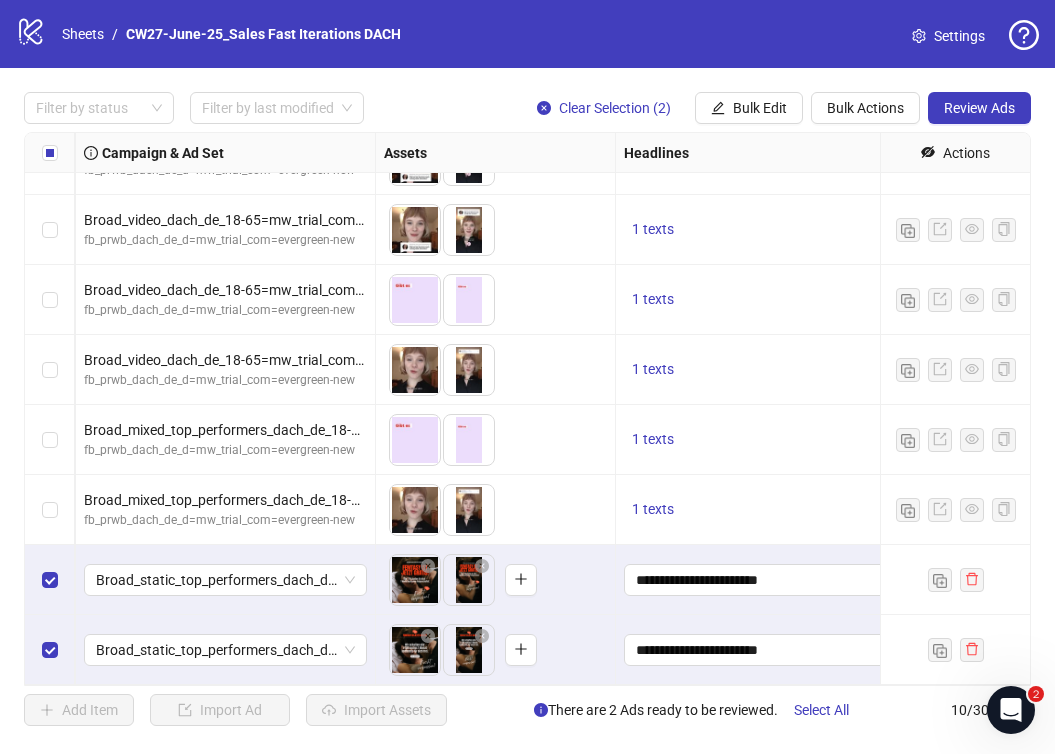 scroll, scrollTop: 188, scrollLeft: 768, axis: both 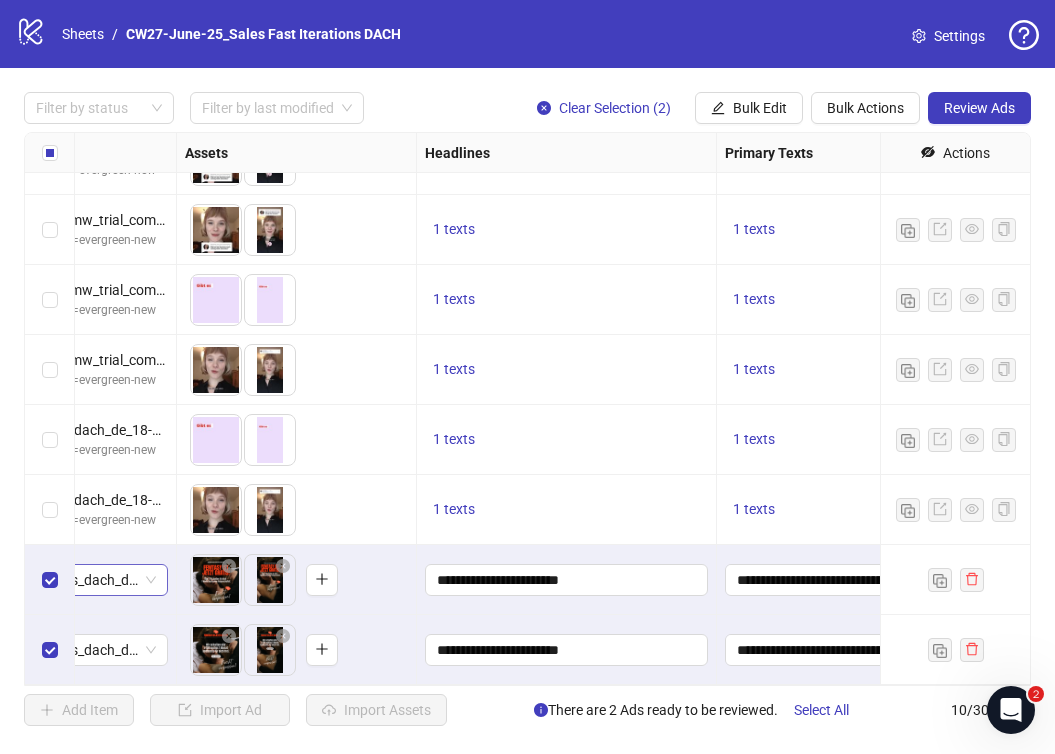click on "Broad_static_top_performers_dach_de_18-65=mw_trial_com=120525" at bounding box center (26, 580) 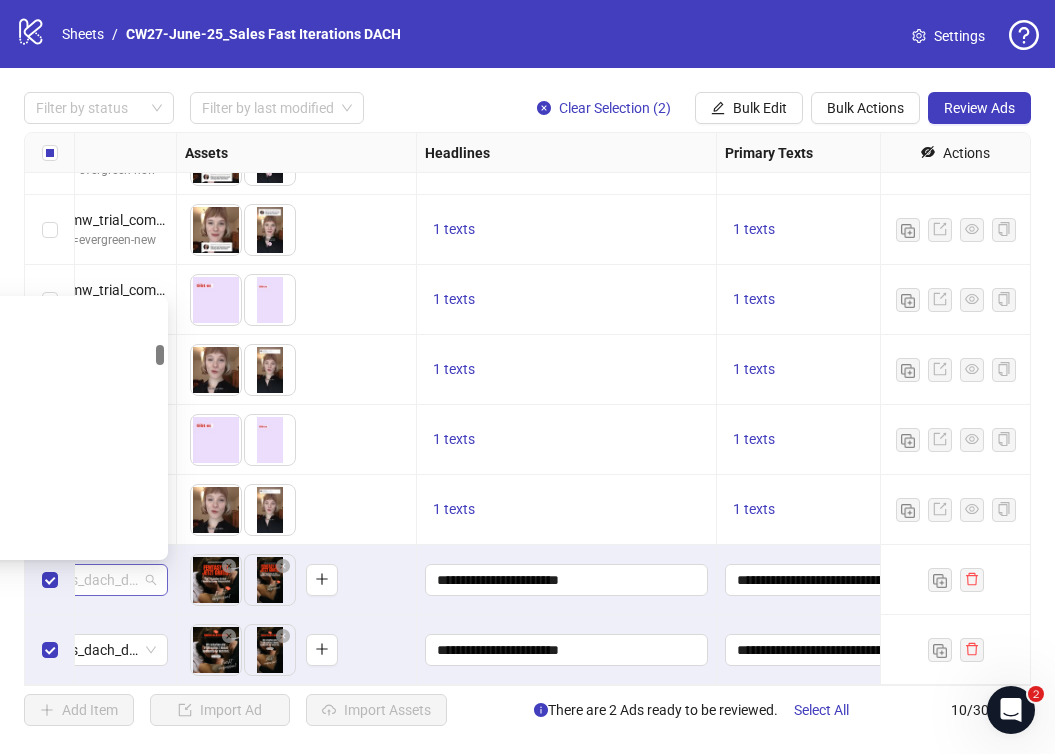 scroll, scrollTop: 188, scrollLeft: 640, axis: both 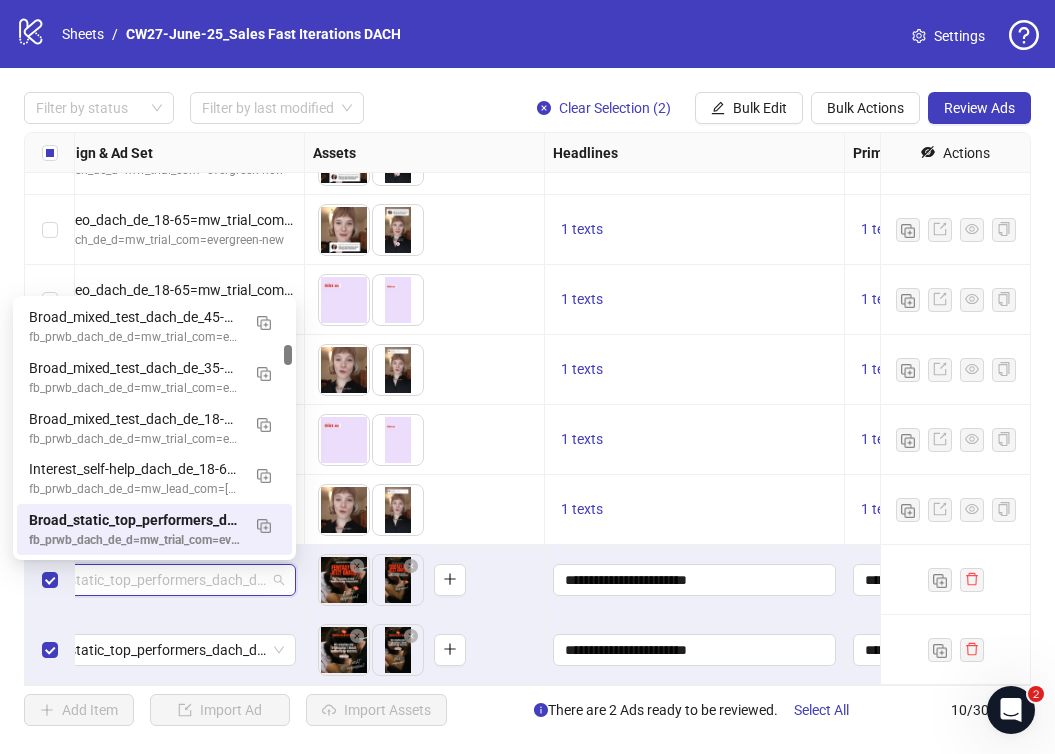 click on "1 texts" at bounding box center (694, 510) 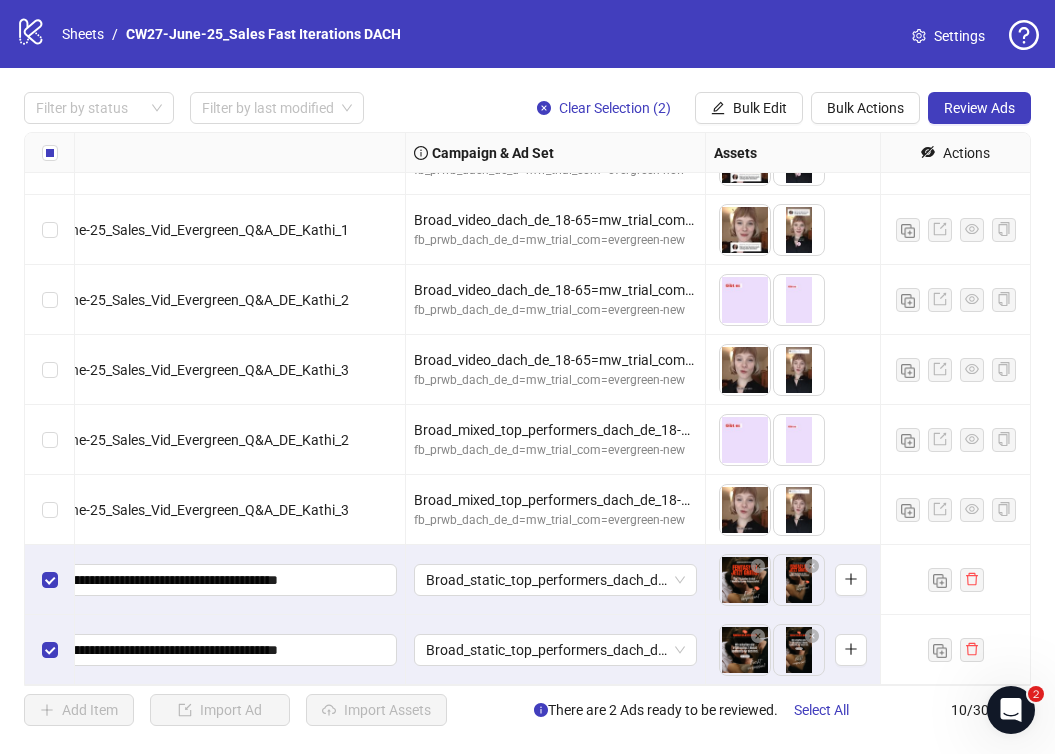 scroll, scrollTop: 188, scrollLeft: 0, axis: vertical 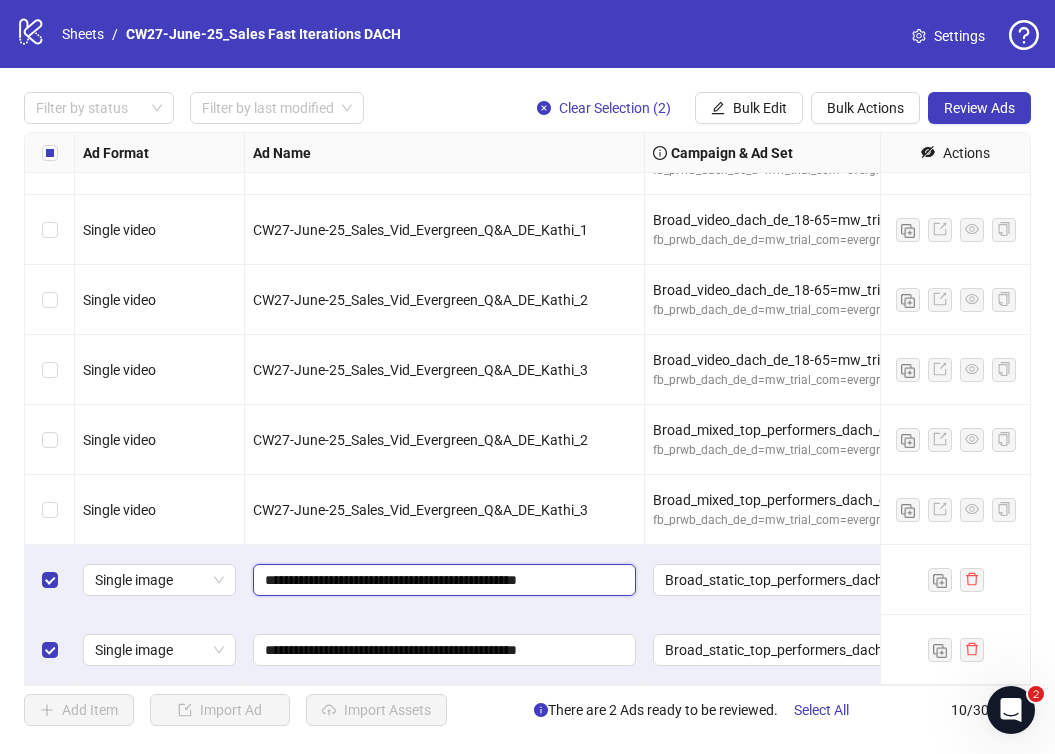 click on "**********" at bounding box center [442, 580] 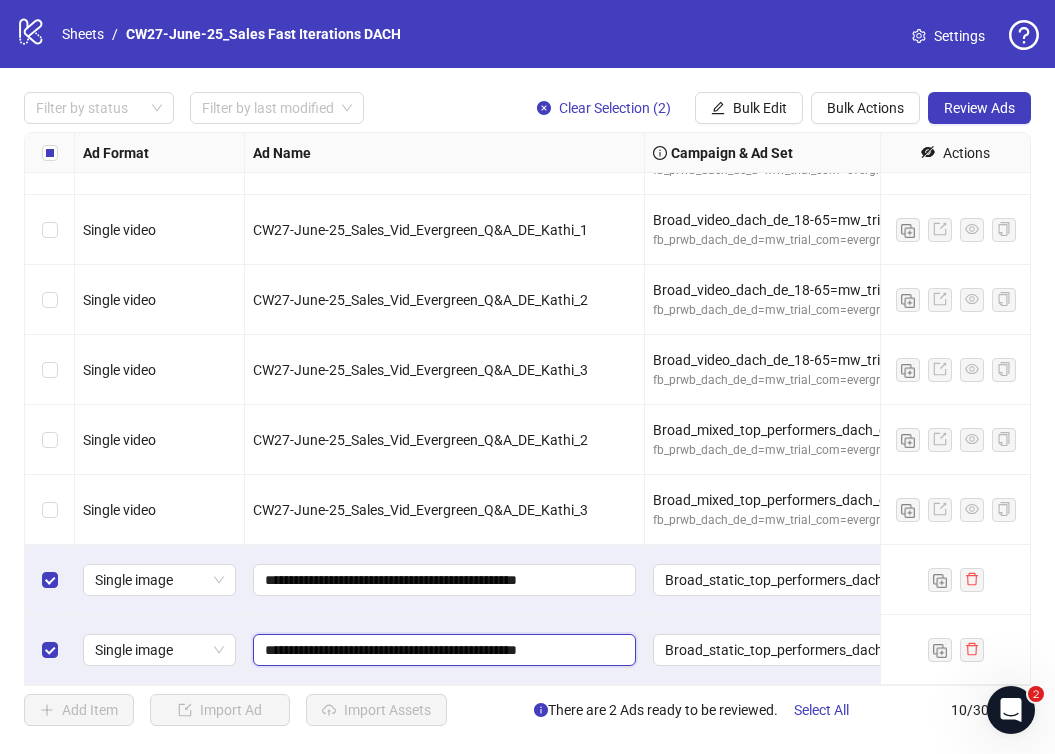 click on "**********" at bounding box center [442, 650] 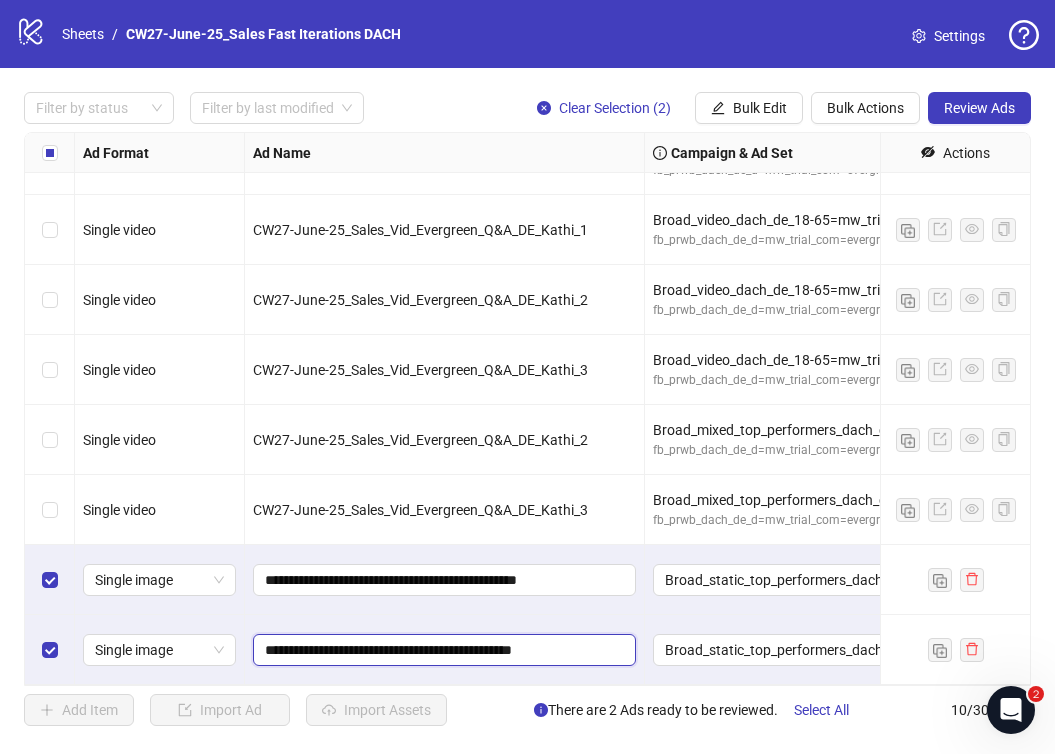 type on "**********" 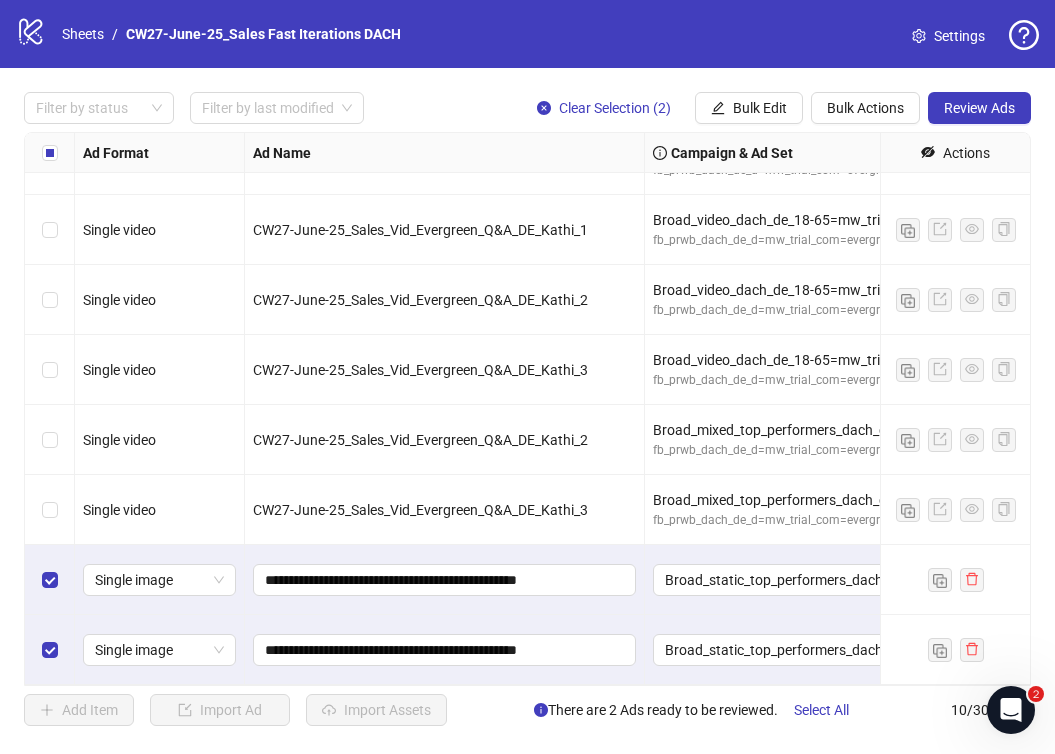 click on "**********" at bounding box center [445, 650] 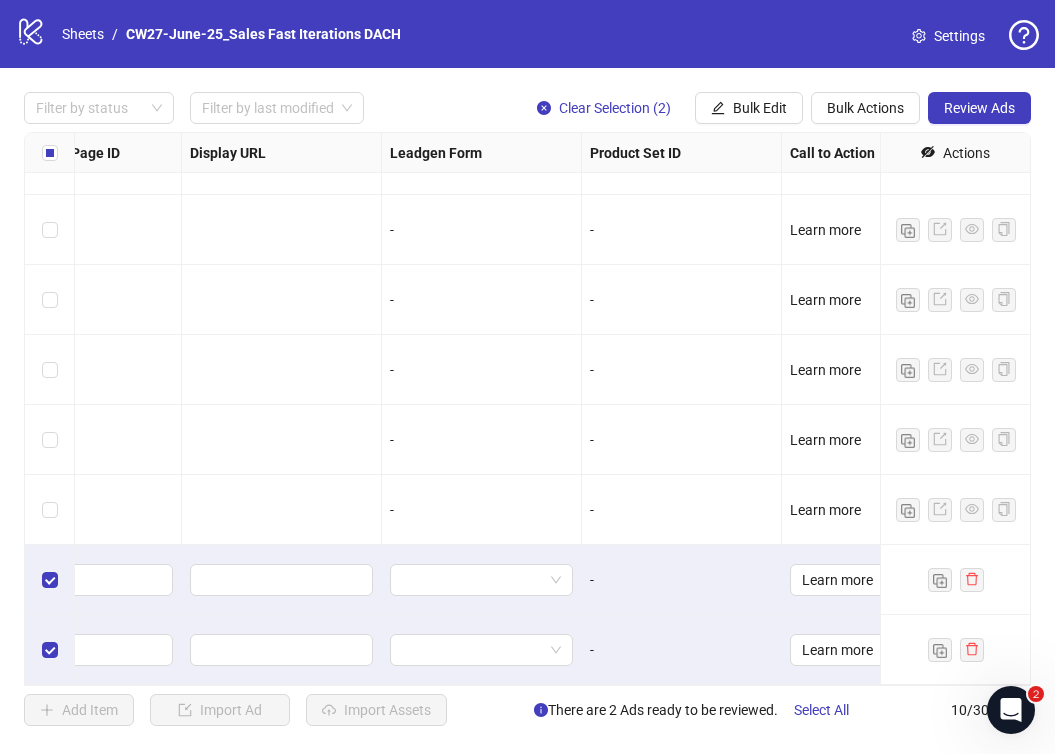 scroll, scrollTop: 188, scrollLeft: 2265, axis: both 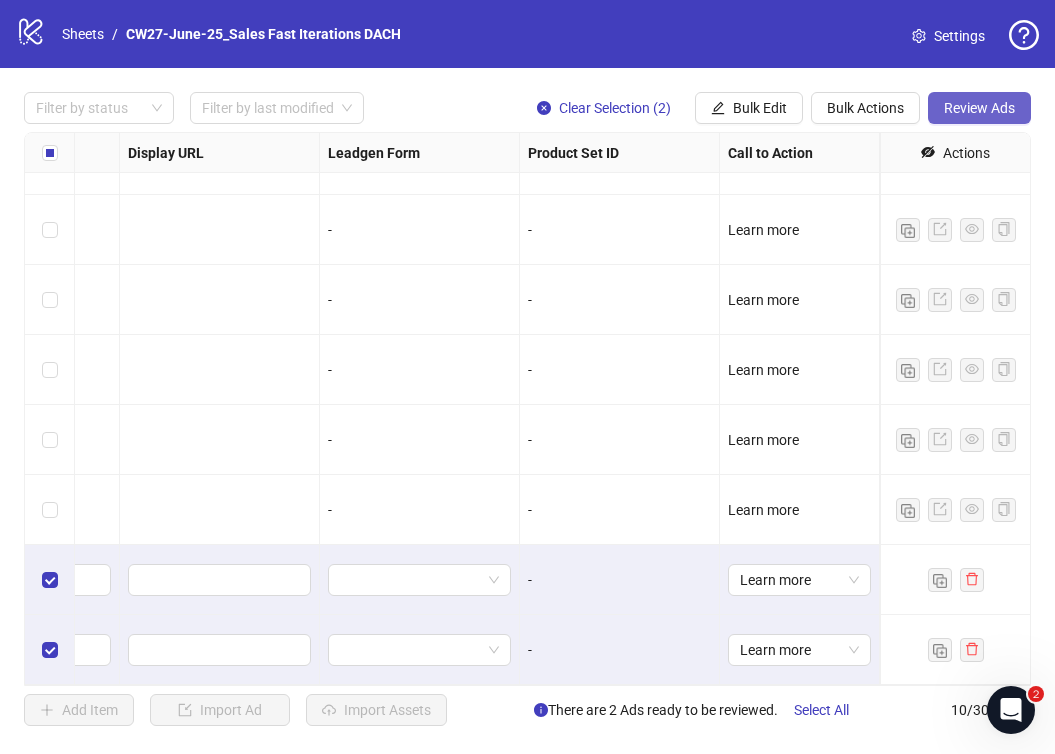click on "Review Ads" at bounding box center [979, 108] 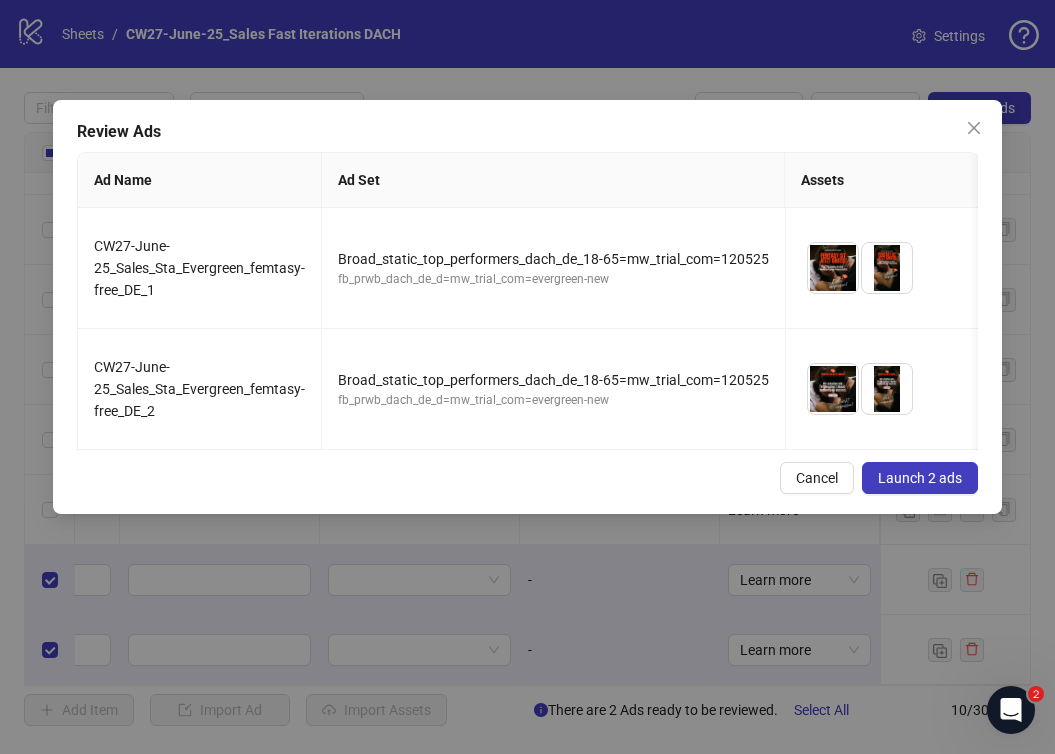 click on "Launch 2 ads" at bounding box center (920, 478) 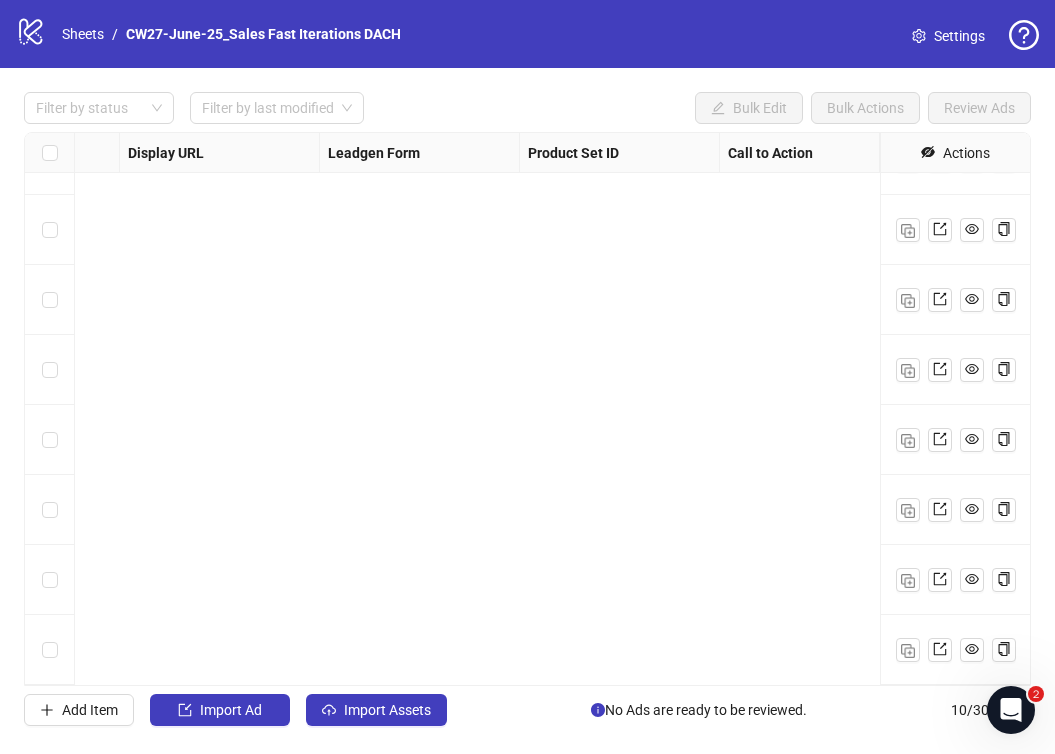 scroll, scrollTop: 188, scrollLeft: 0, axis: vertical 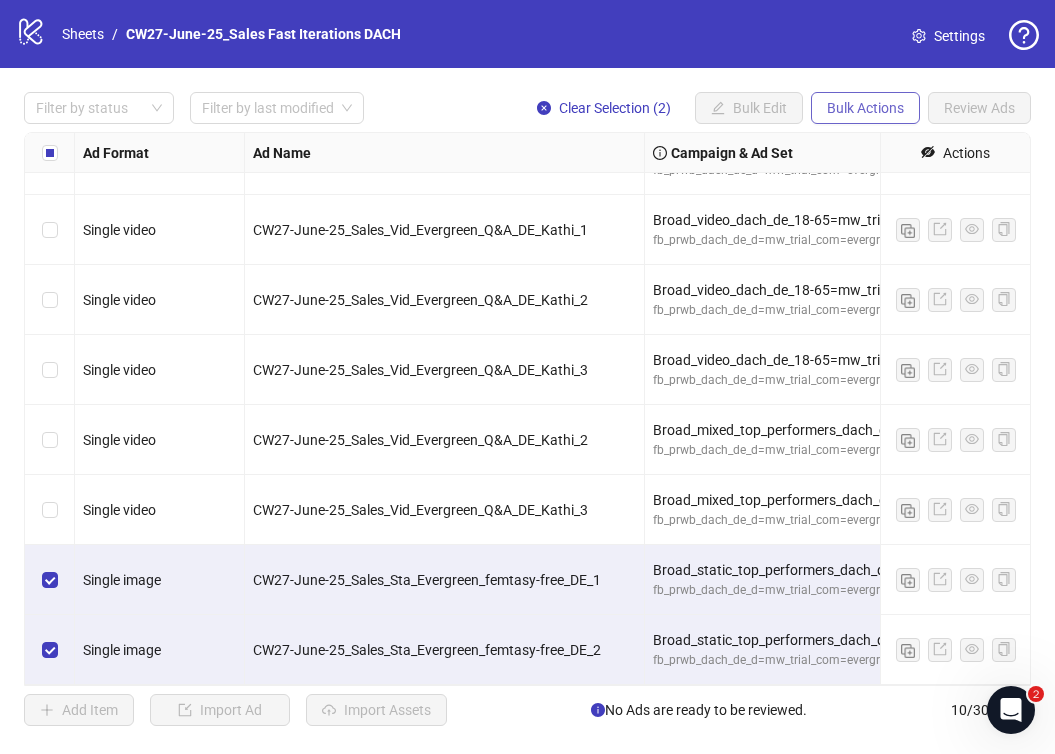 click on "Bulk Actions" at bounding box center (865, 108) 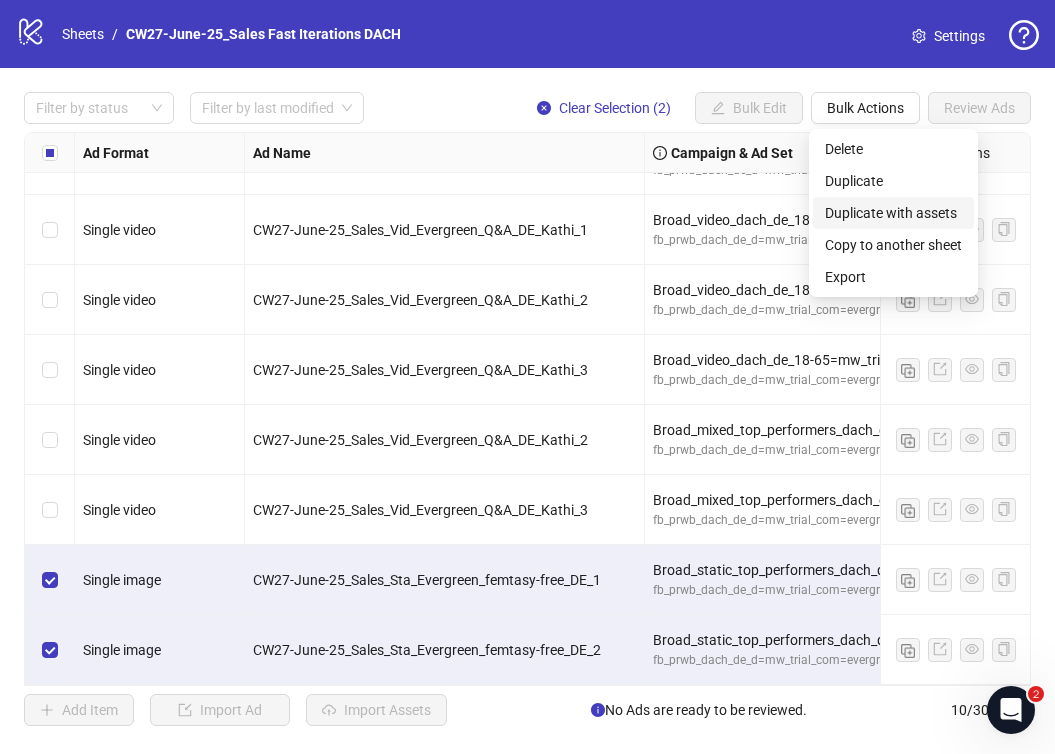 click on "Duplicate with assets" at bounding box center (893, 213) 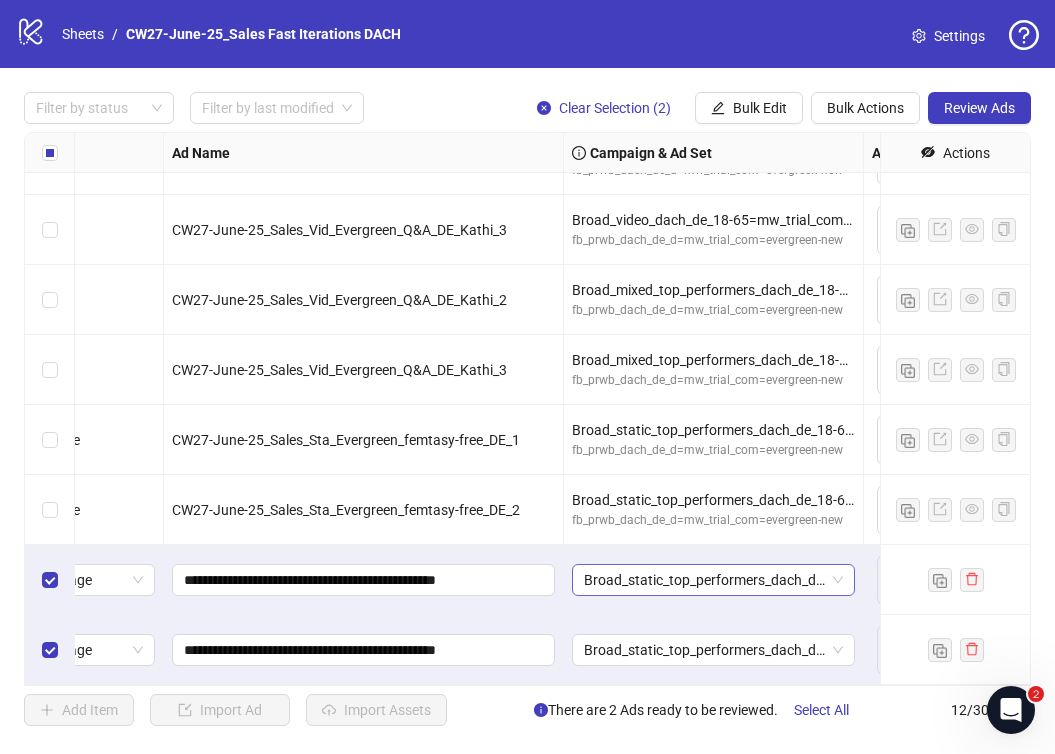 scroll, scrollTop: 328, scrollLeft: 143, axis: both 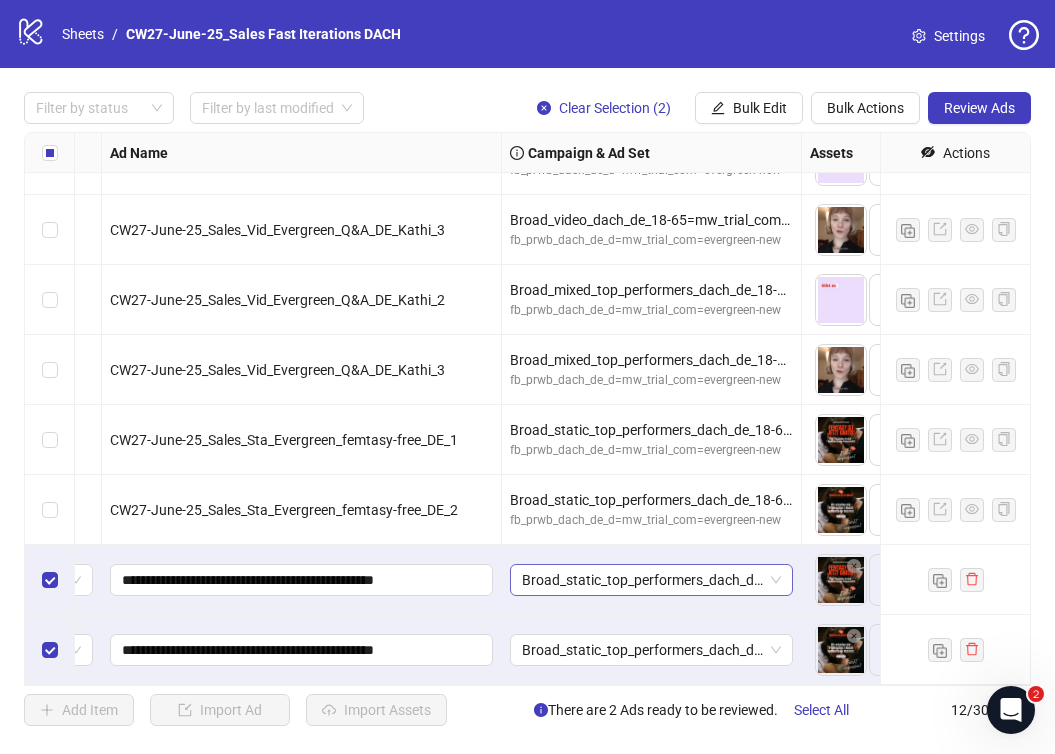 click on "Ad Format Ad Name Campaign & Ad Set Assets Headlines Primary Texts Descriptions Destination URL App Product Page ID Display URL Leadgen Form Product Set ID Call to Action Actions Single video CW27-June-25_Sales_Vid_Evergreen_Q&A_DE_Kathi_1 Broad_video_dach_de_18-65=mw_trial_com=100425 fb_prwb_dach_de_d=mw_trial_com=evergreen-new
To pick up a draggable item, press the space bar.
While dragging, use the arrow keys to move the item.
Press space again to drop the item in its new position, or press escape to cancel.
1 texts Single video CW27-June-25_Sales_Vid_Evergreen_Q&A_DE_Kathi_2 Broad_video_dach_de_18-65=mw_trial_com=100425 fb_prwb_dach_de_d=mw_trial_com=evergreen-new
To pick up a draggable item, press the space bar.
While dragging, use the arrow keys to move the item.
Press space again to drop the item in its new position, or press escape to cancel.
1 texts Single video CW27-June-25_Sales_Vid_Evergreen_Q&A_DE_Kathi_3 Broad_video_dach_de_18-65=mw_trial_com=100425 1 texts" at bounding box center (527, 409) 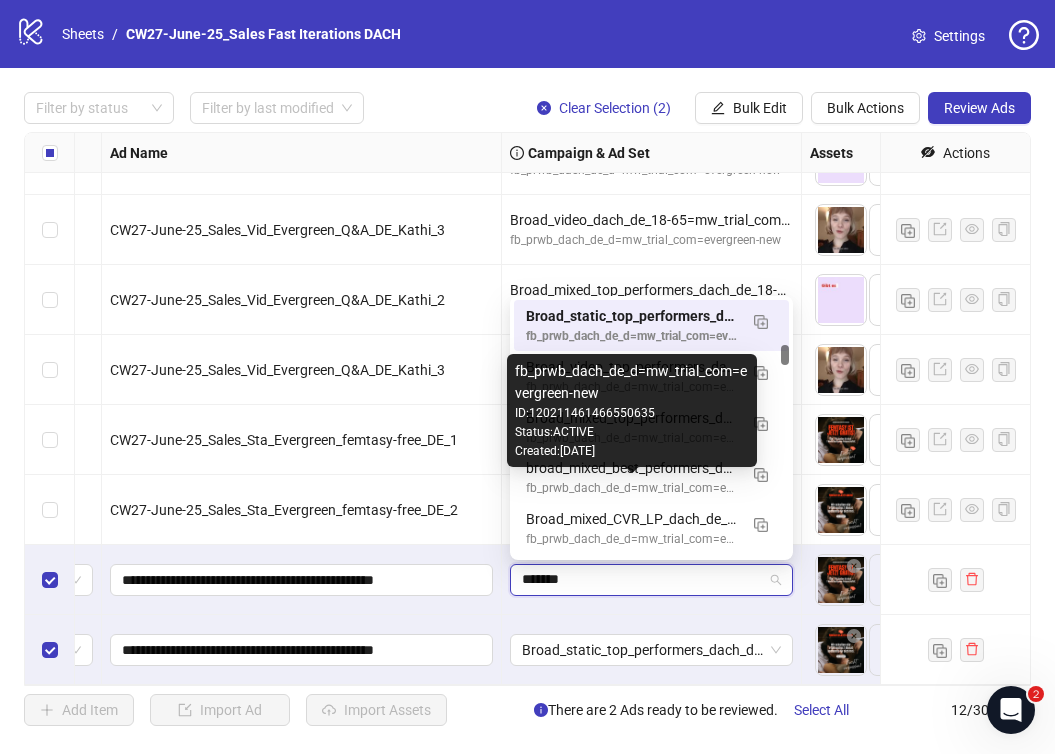 scroll, scrollTop: 204, scrollLeft: 0, axis: vertical 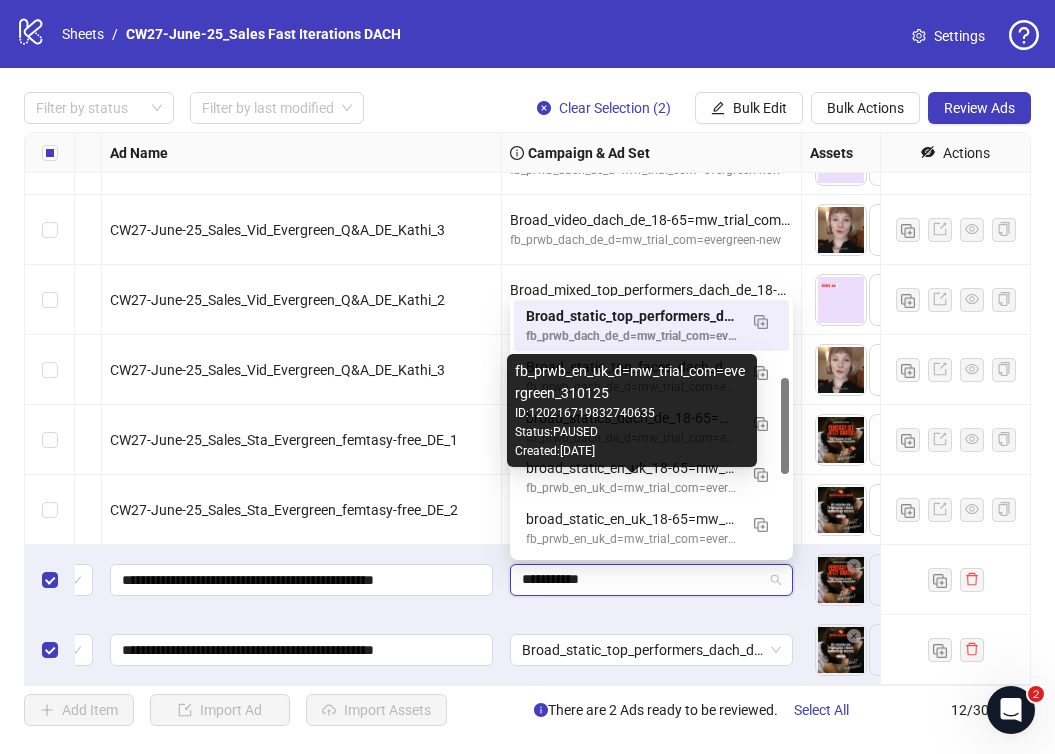 type on "**********" 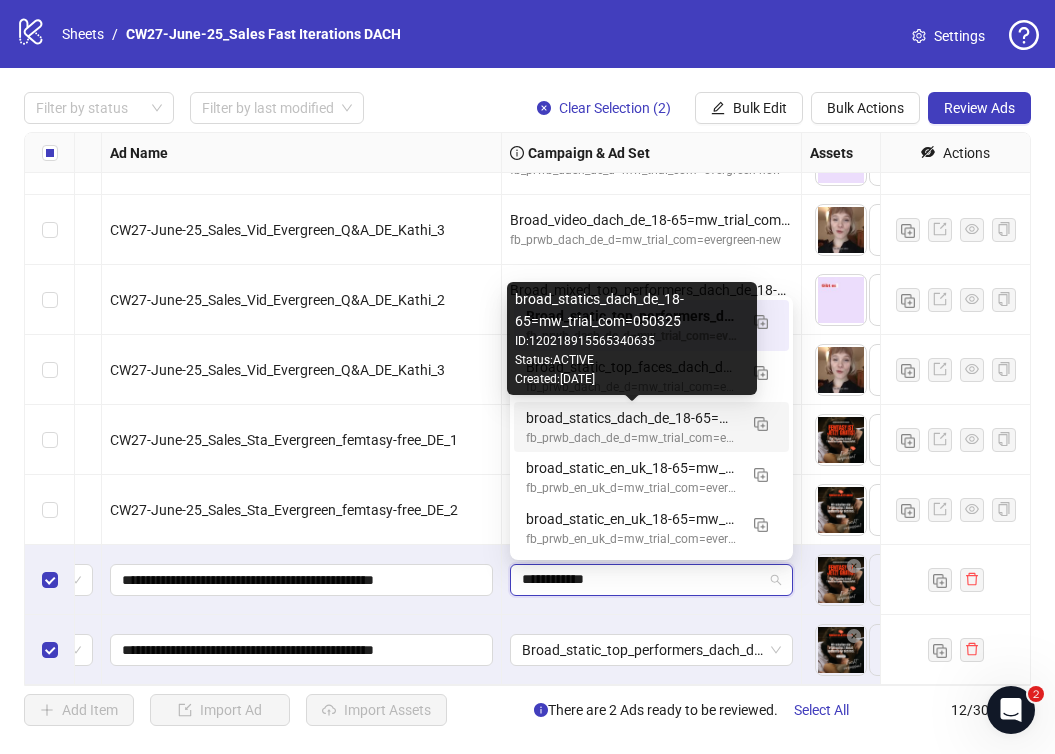 click on "broad_statics_dach_de_18-65=mw_trial_com=050325" at bounding box center (631, 418) 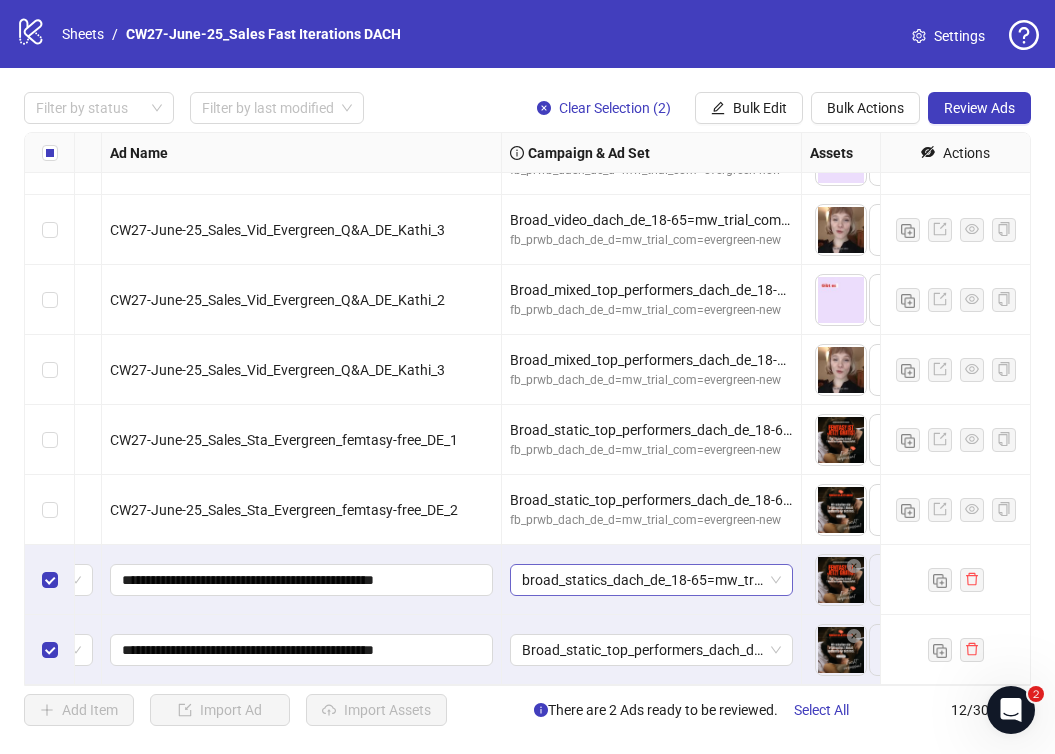click on "broad_statics_dach_de_18-65=mw_trial_com=050325" at bounding box center (651, 580) 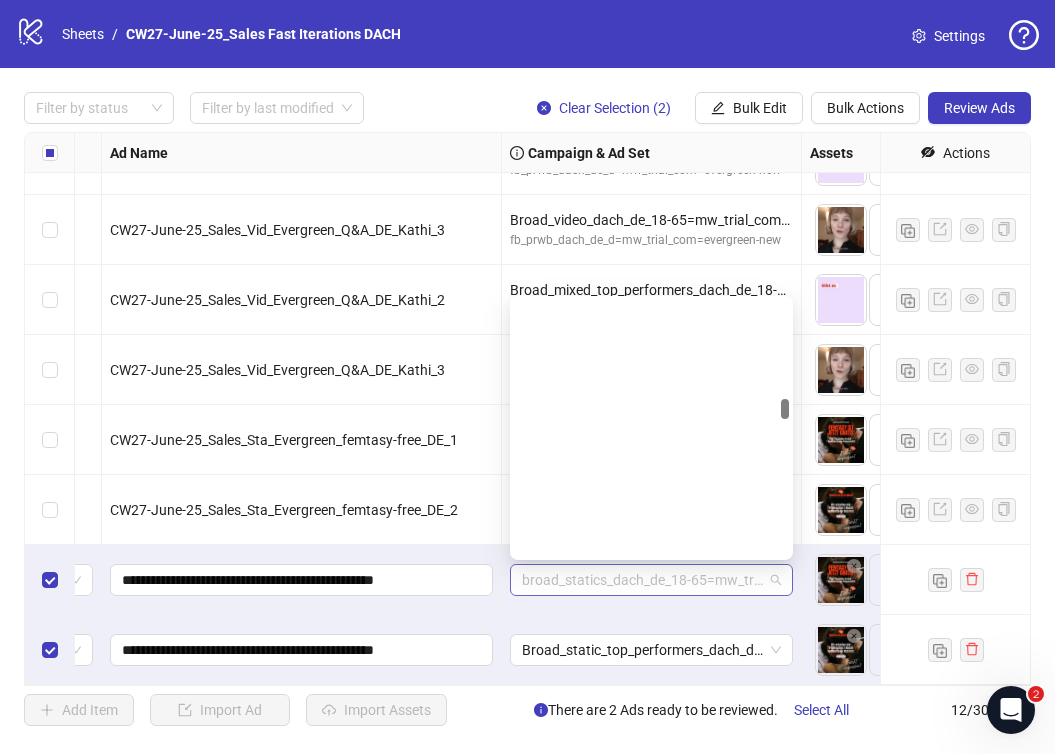 scroll, scrollTop: 2889, scrollLeft: 0, axis: vertical 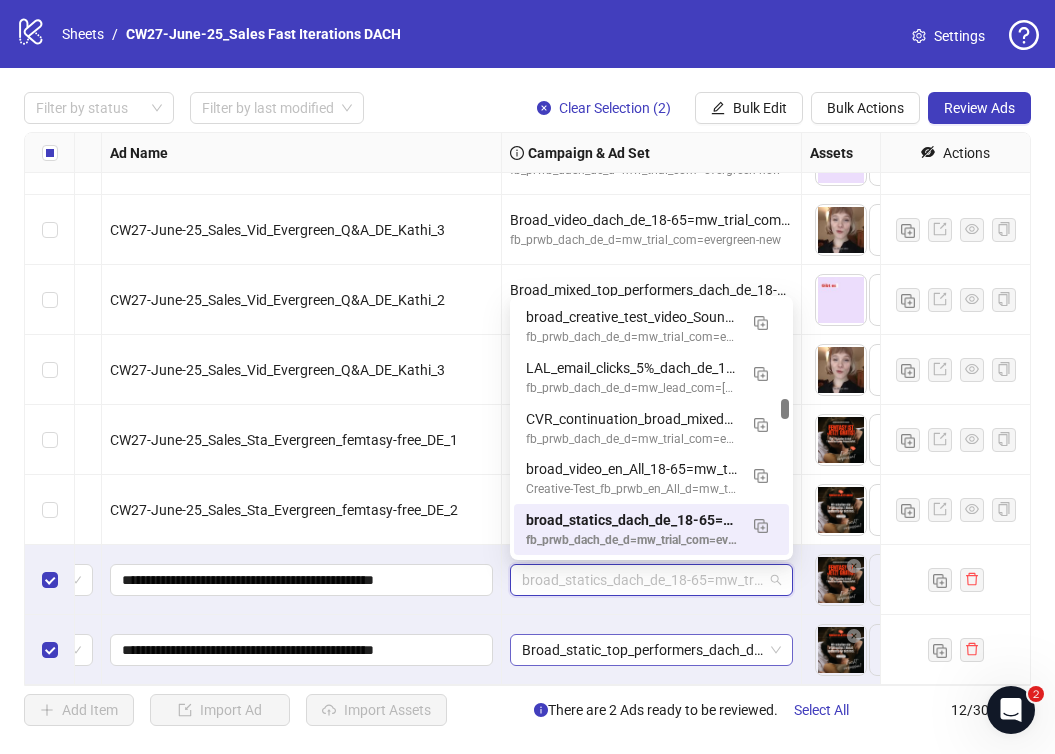 click on "Broad_static_top_performers_dach_de_18-65=mw_trial_com=120525" at bounding box center (651, 650) 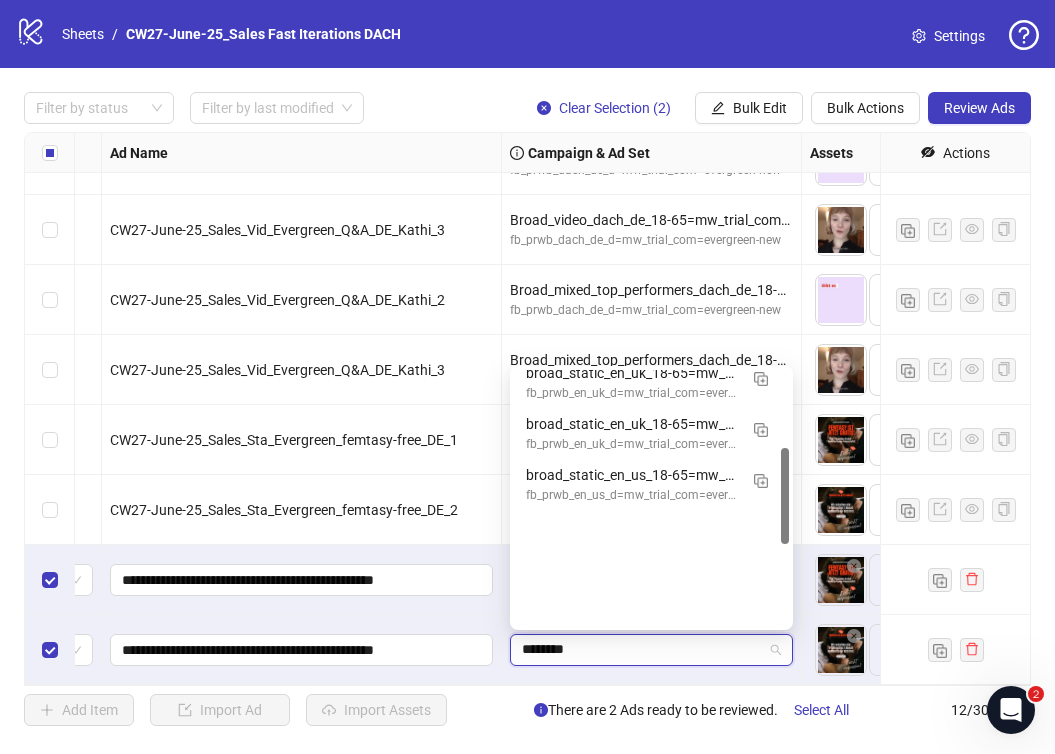 scroll, scrollTop: 204, scrollLeft: 0, axis: vertical 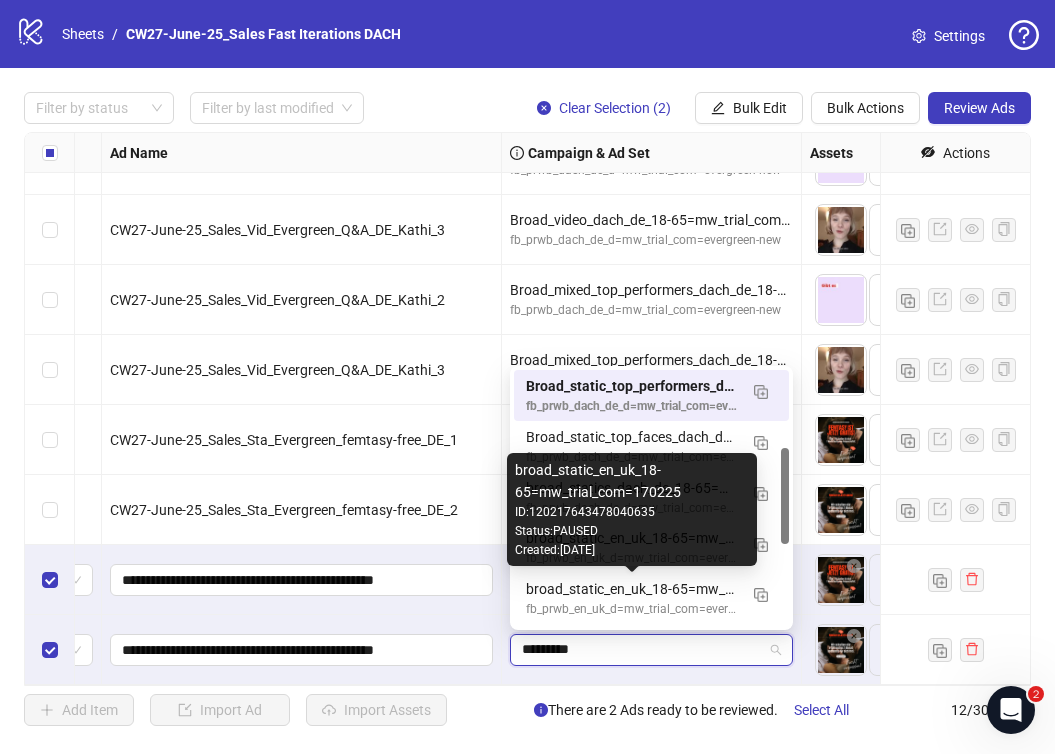 type on "**********" 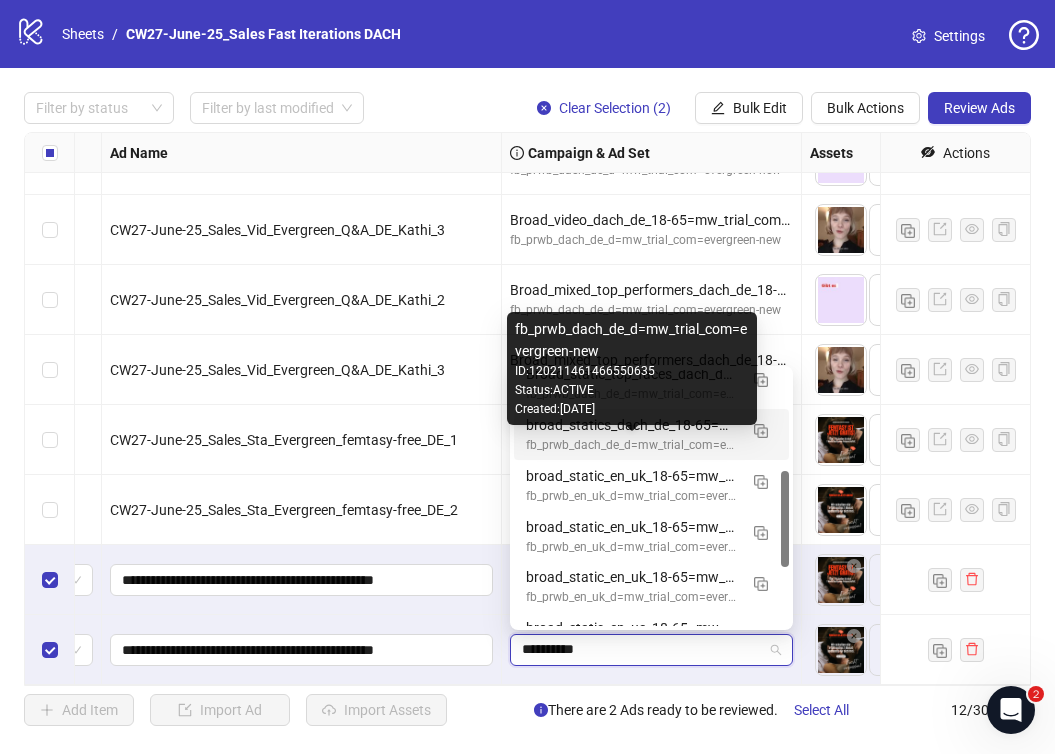scroll, scrollTop: 239, scrollLeft: 0, axis: vertical 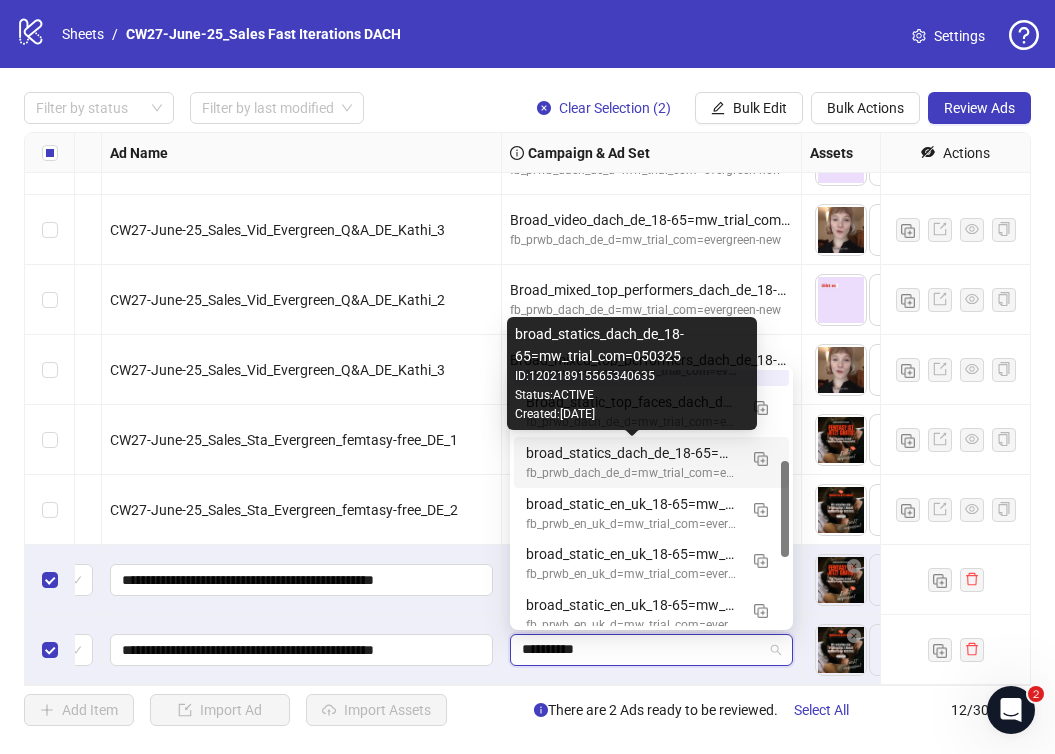 click on "broad_statics_dach_de_18-65=mw_trial_com=050325" at bounding box center [631, 453] 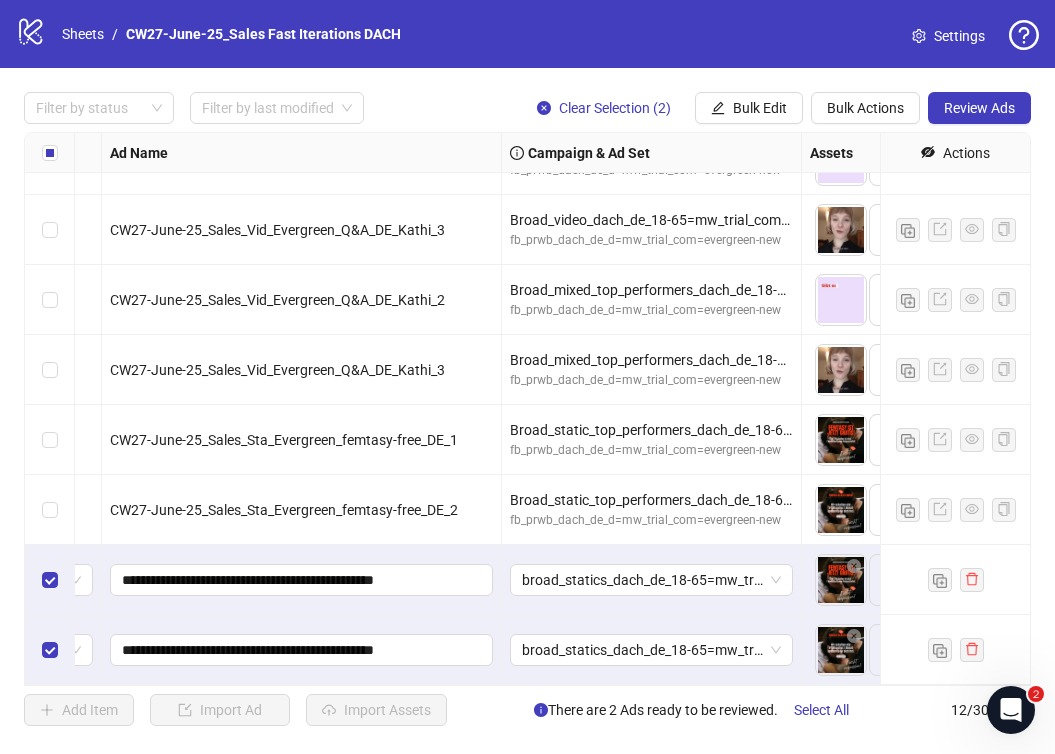 click on "broad_statics_dach_de_18-65=mw_trial_com=050325" at bounding box center [652, 650] 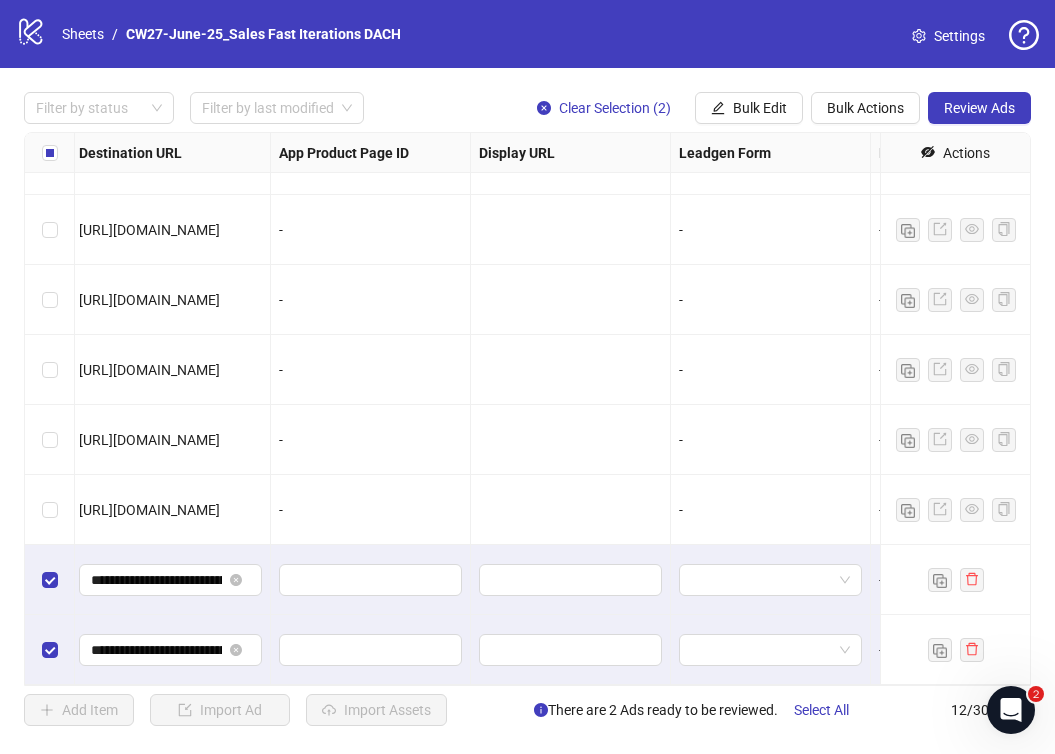 scroll, scrollTop: 328, scrollLeft: 2265, axis: both 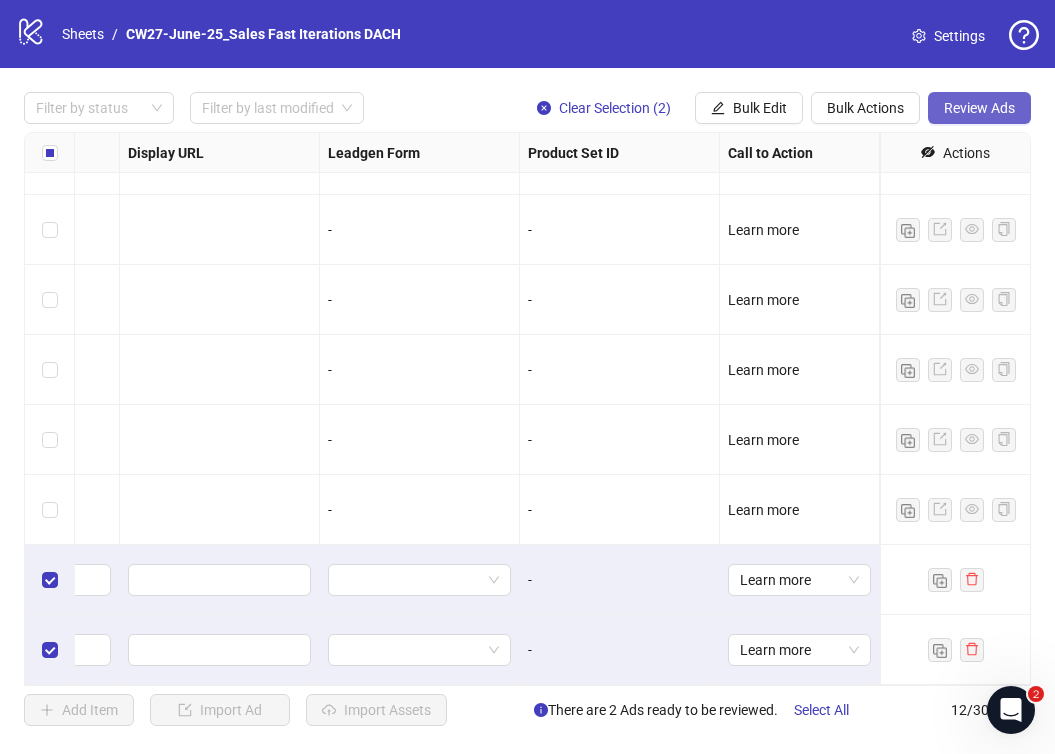 click on "Review Ads" at bounding box center [979, 108] 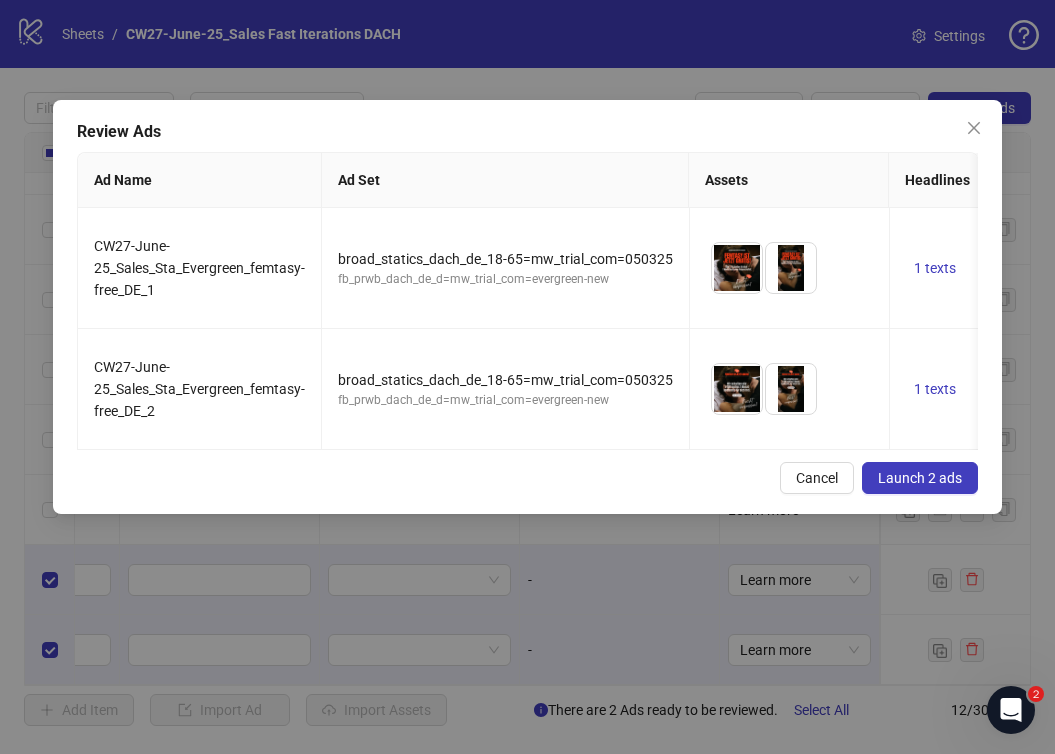 click on "Launch 2 ads" at bounding box center (920, 478) 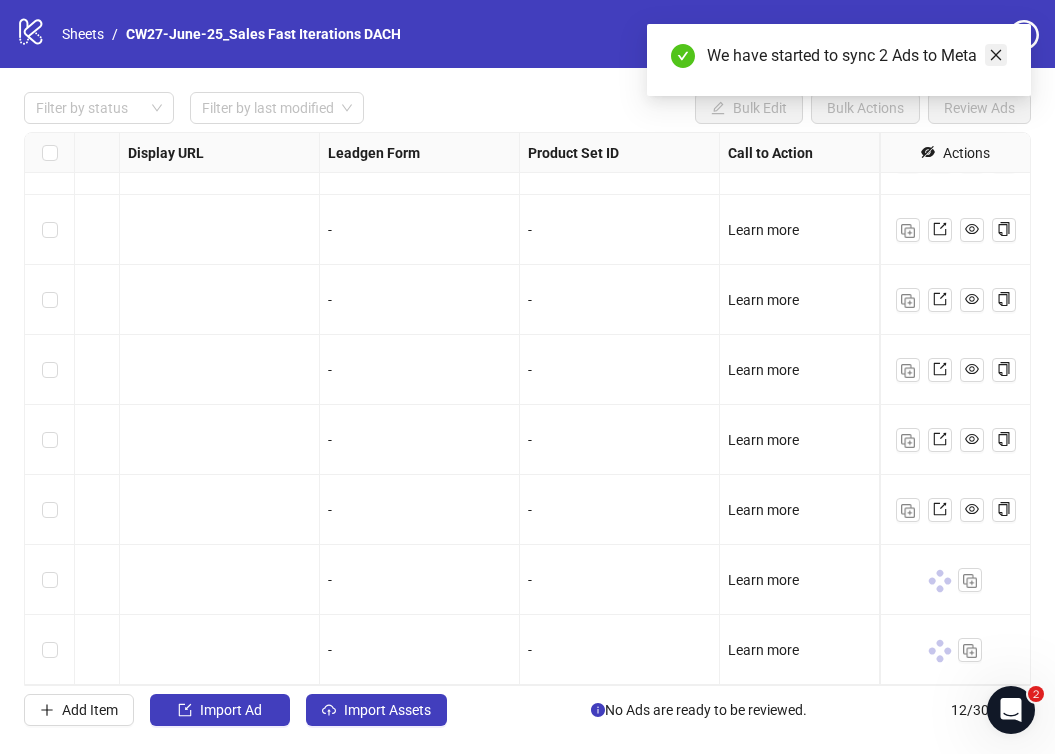 click 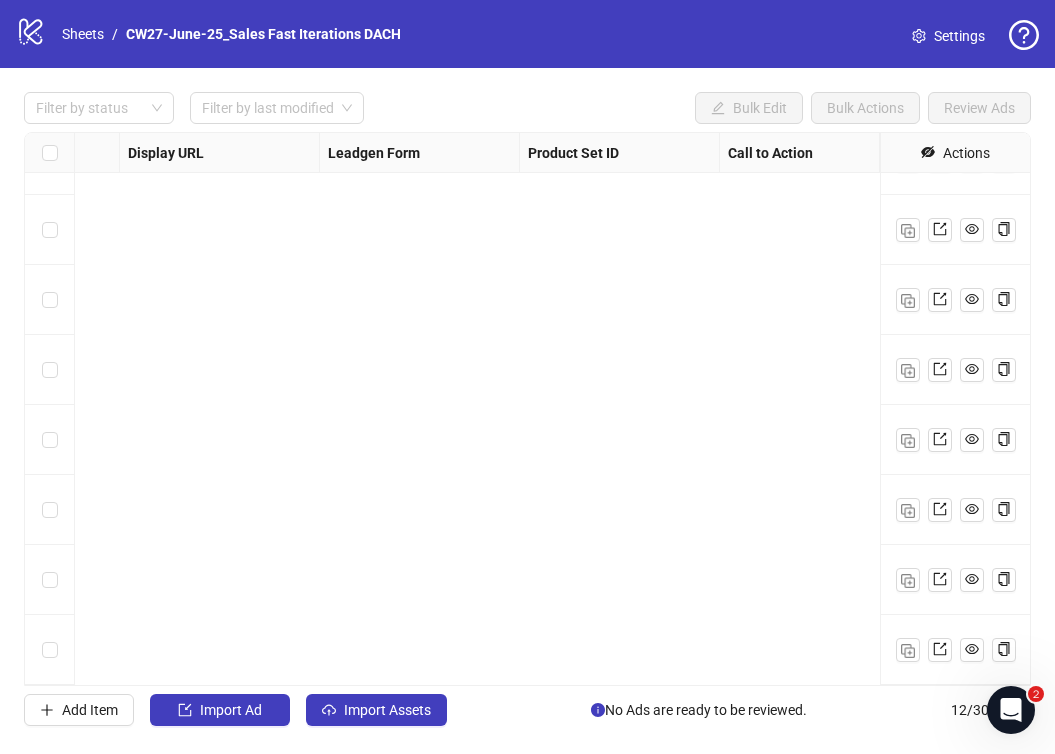 scroll, scrollTop: 328, scrollLeft: 0, axis: vertical 